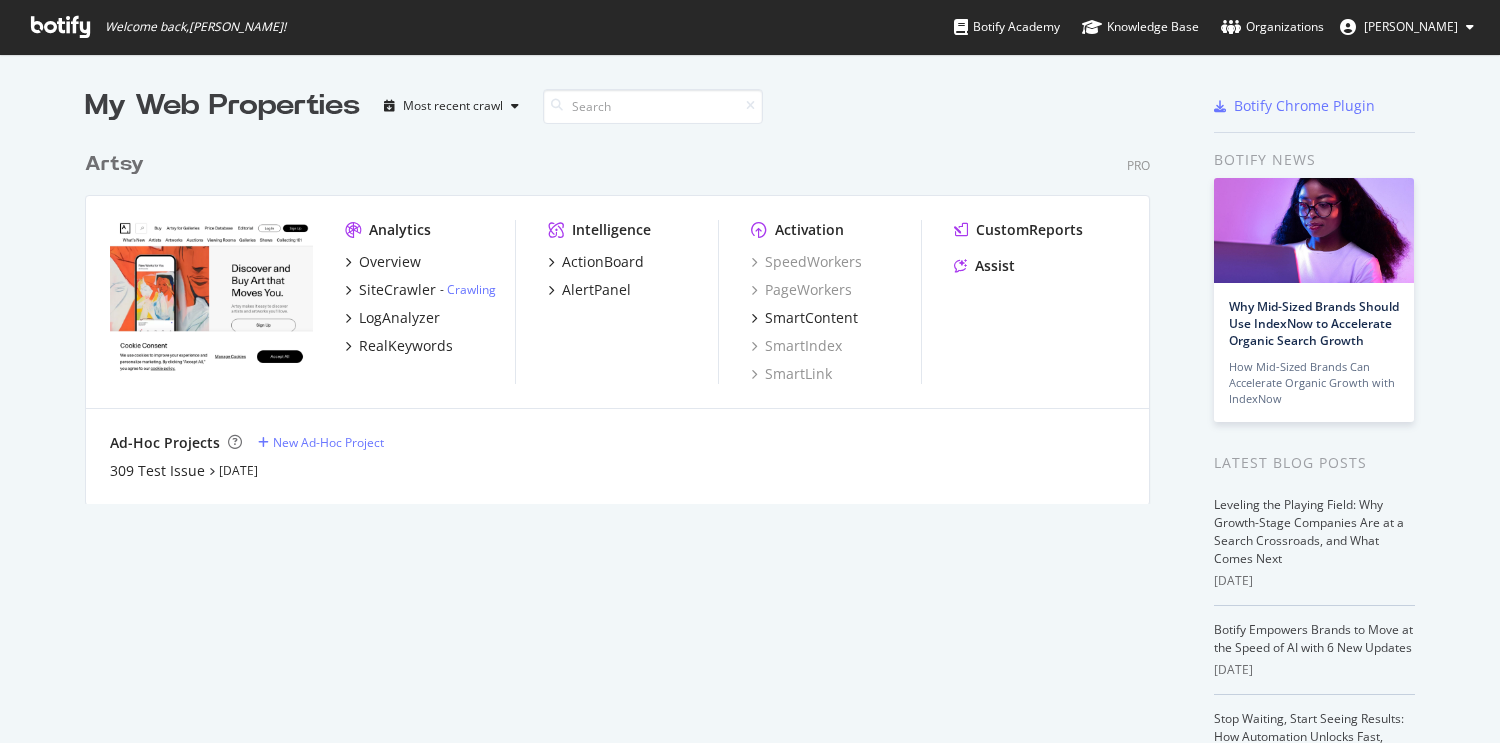 scroll, scrollTop: 0, scrollLeft: 0, axis: both 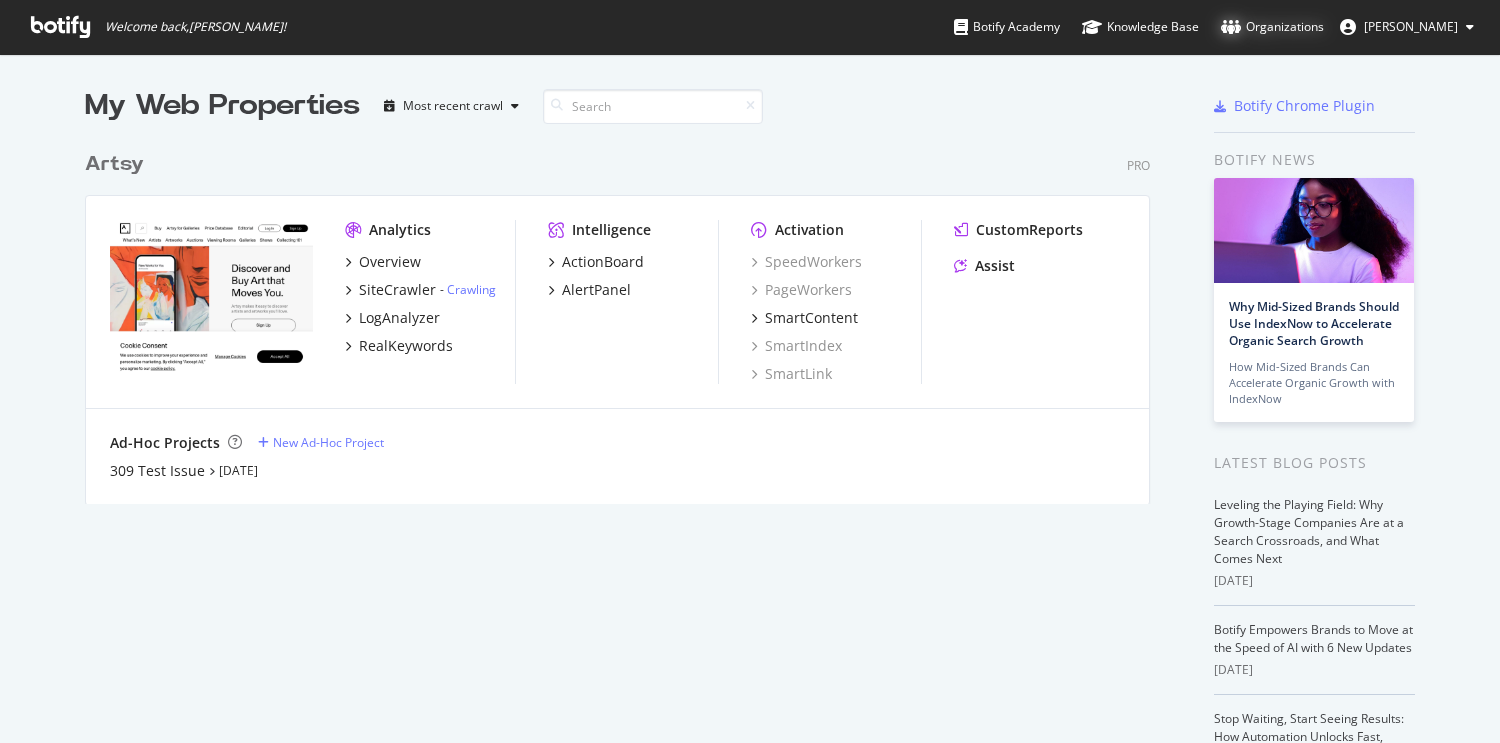 click on "Organizations" at bounding box center (1272, 27) 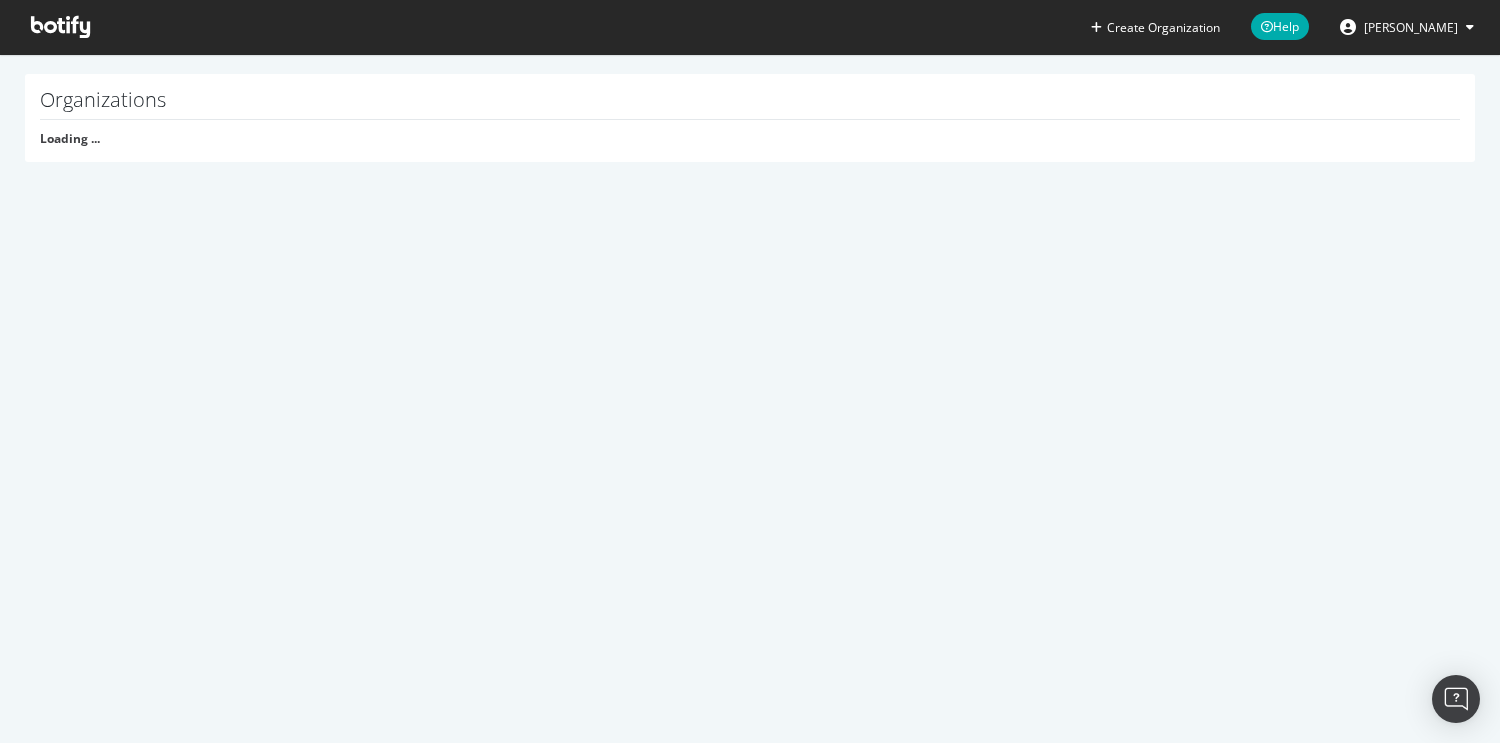 scroll, scrollTop: 0, scrollLeft: 0, axis: both 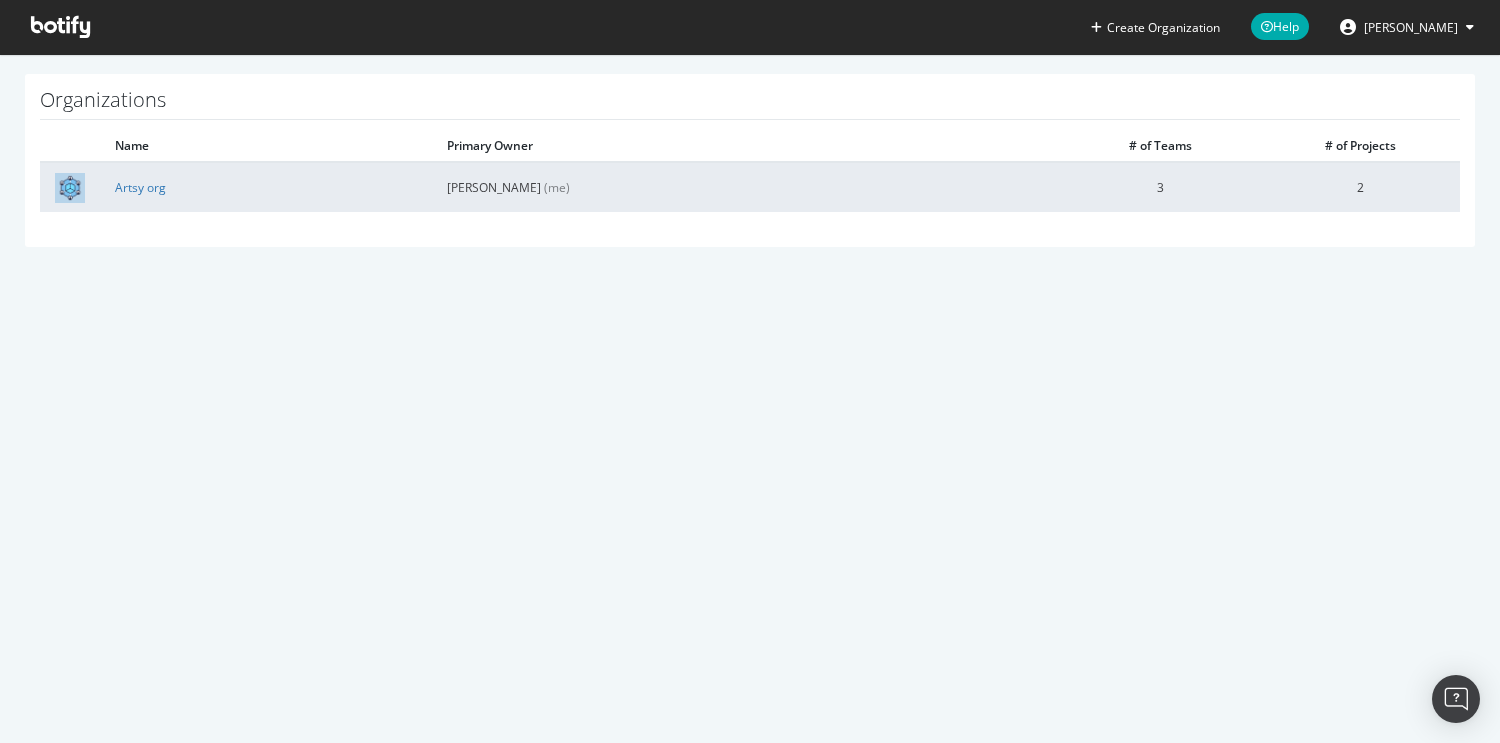 click on "Artsy org" at bounding box center (266, 187) 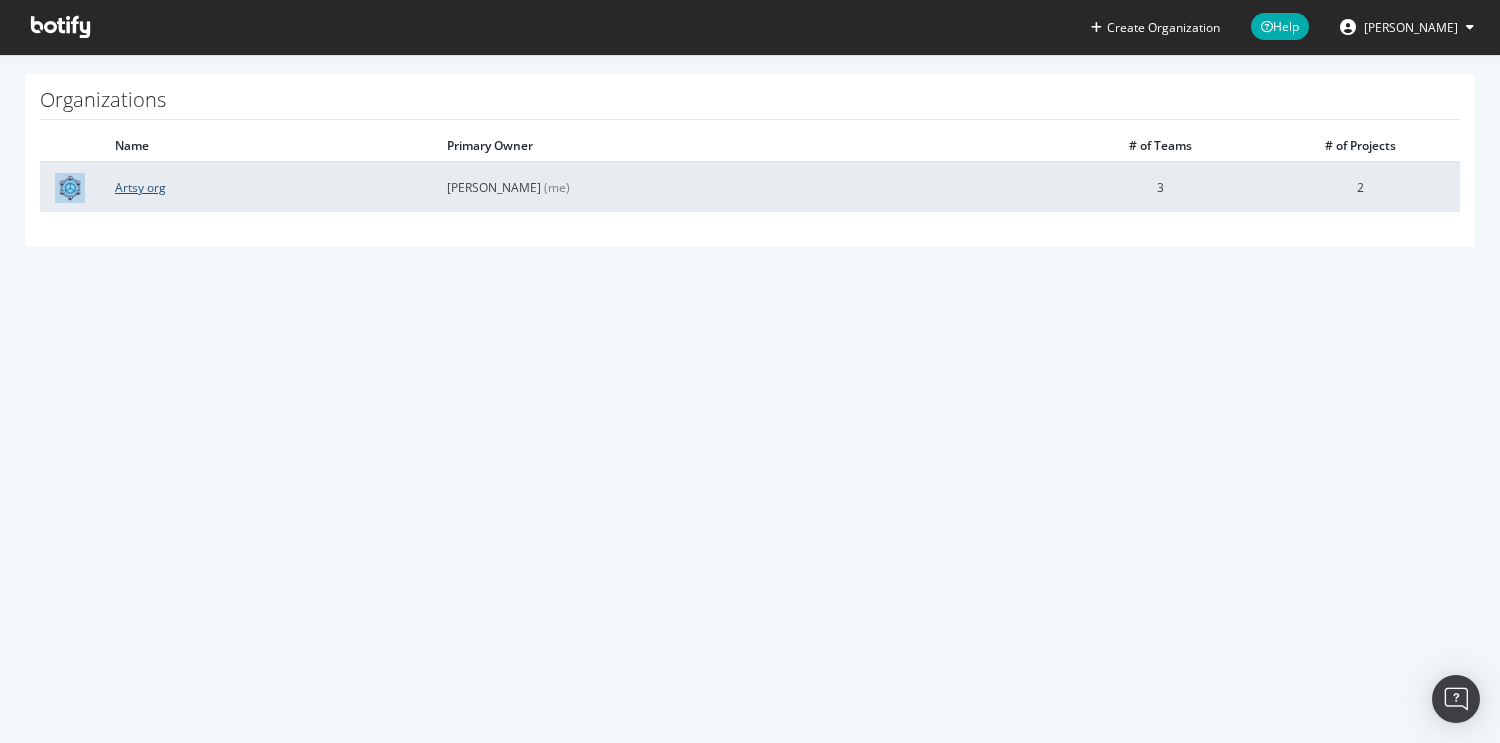 click on "Artsy org" at bounding box center [140, 187] 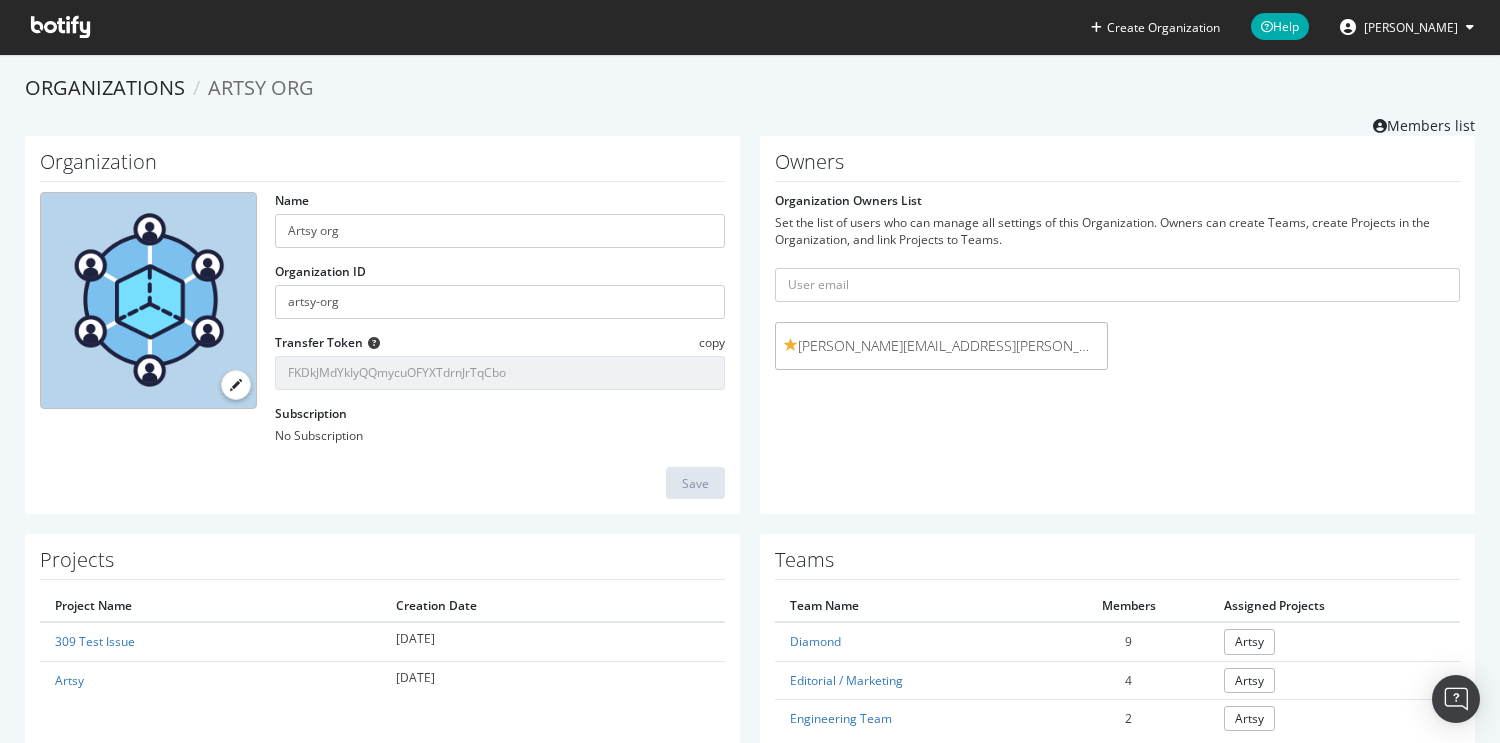 scroll, scrollTop: 89, scrollLeft: 0, axis: vertical 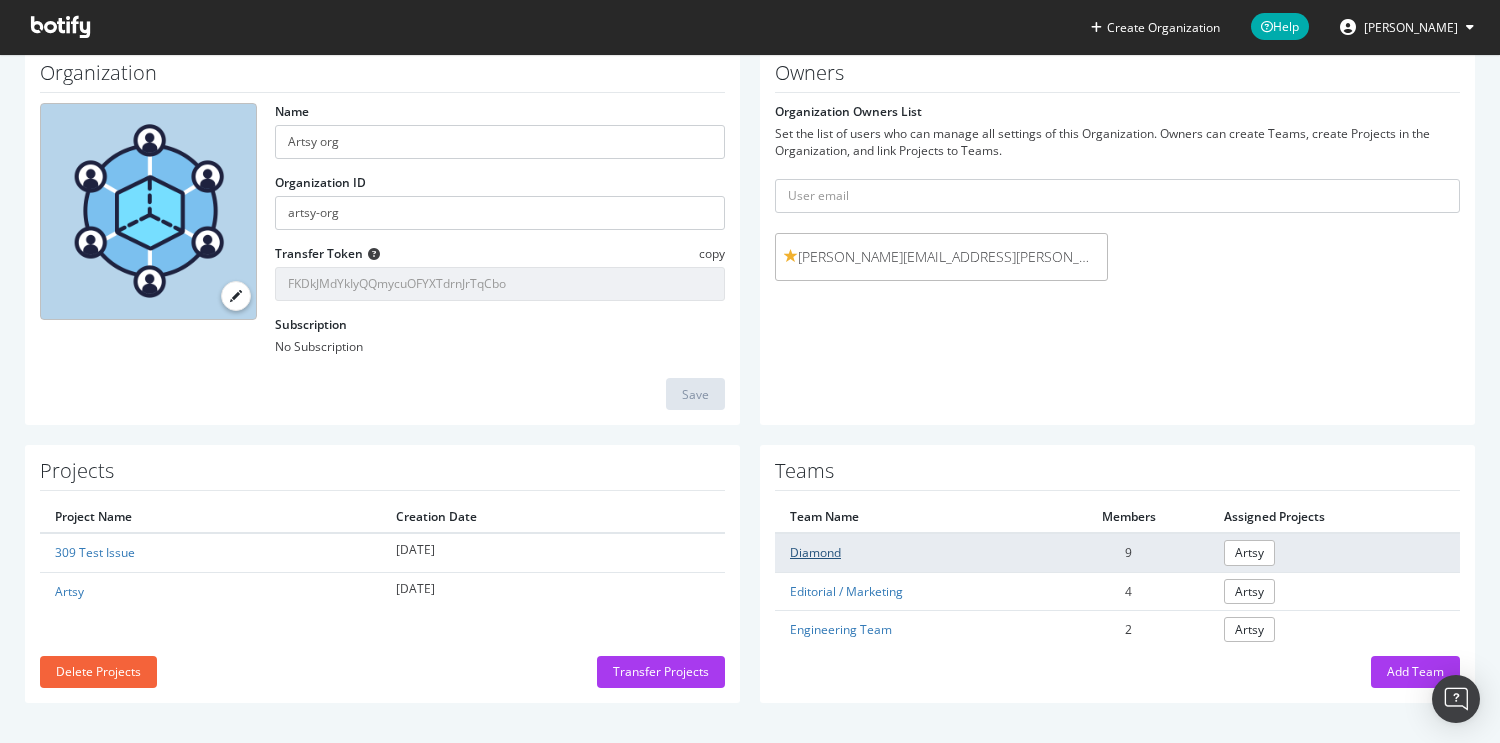 click on "Diamond" at bounding box center [815, 552] 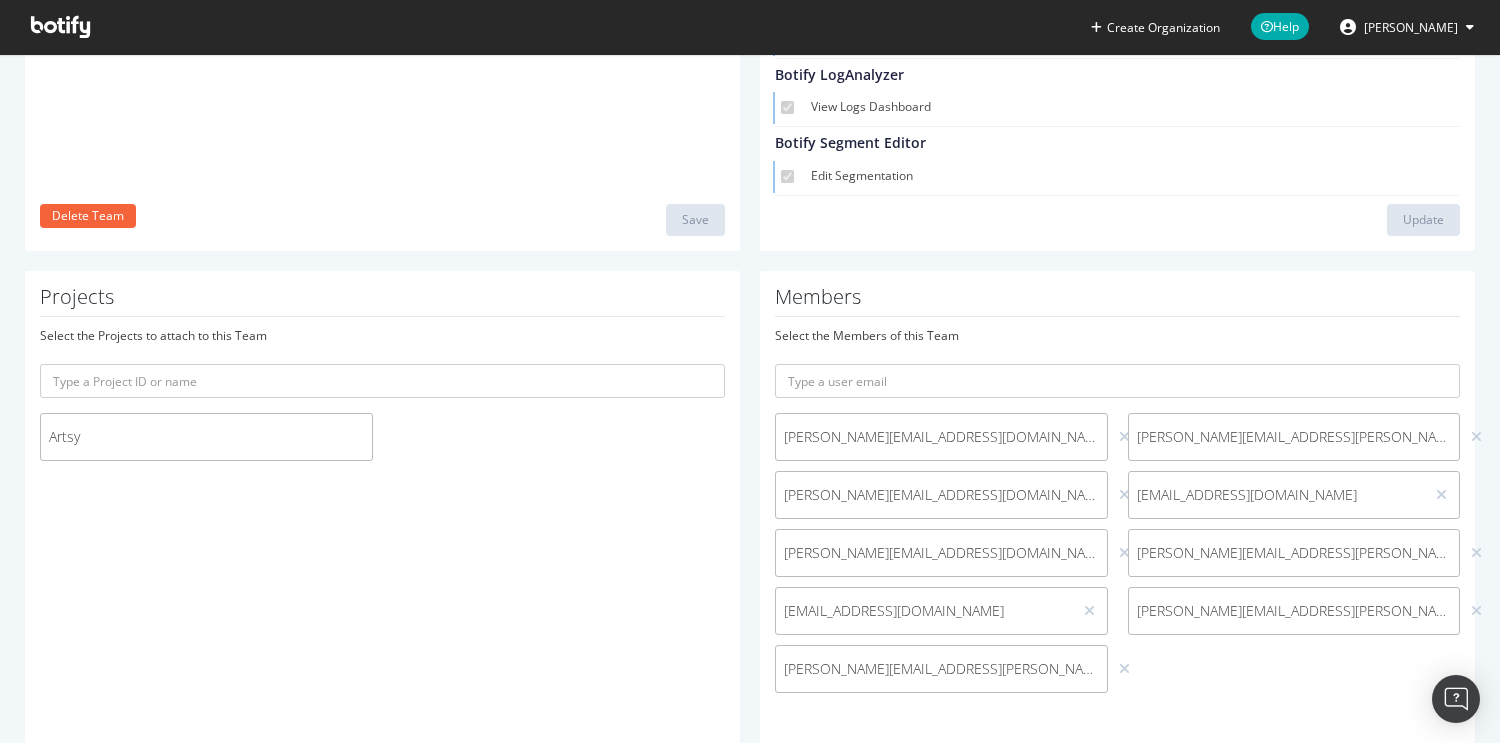 scroll, scrollTop: 368, scrollLeft: 0, axis: vertical 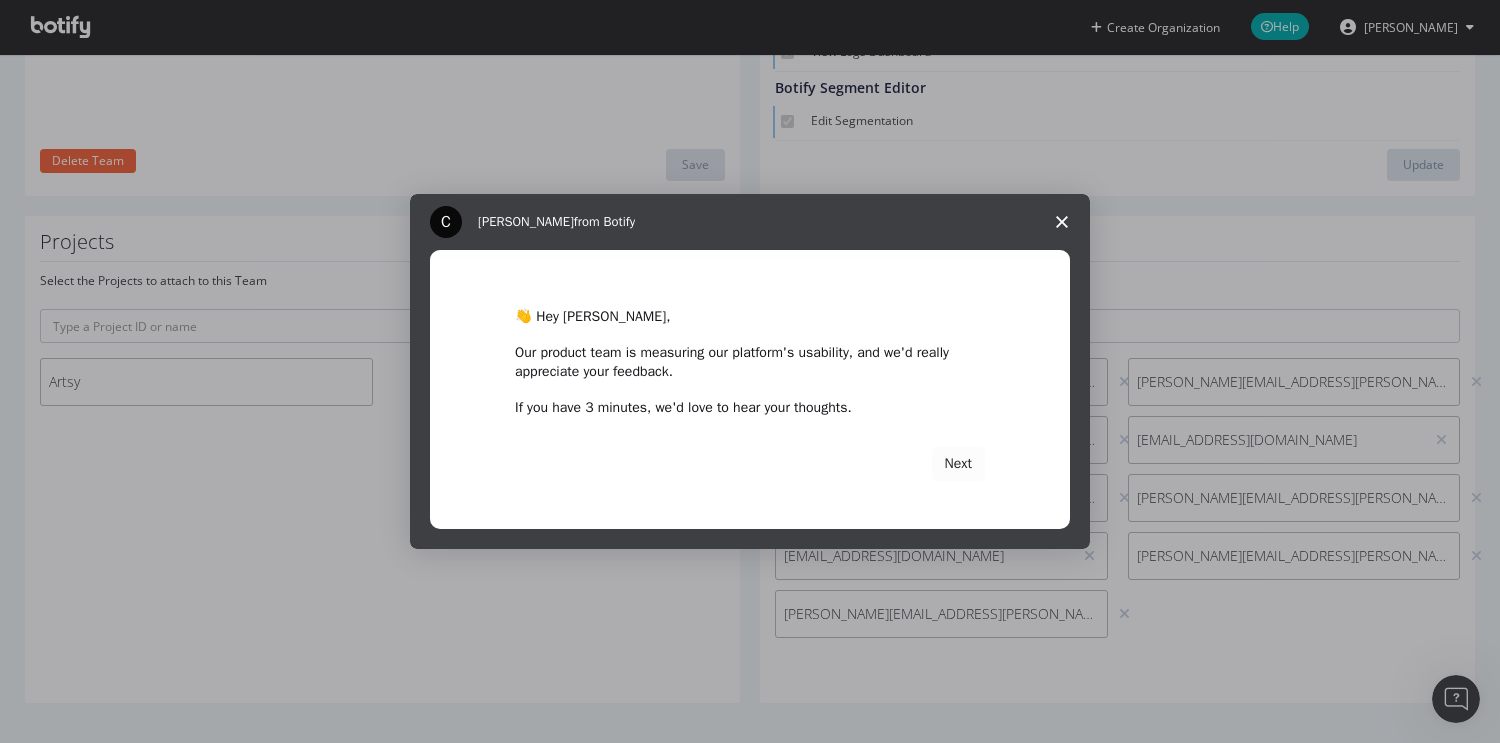 click at bounding box center [1062, 222] 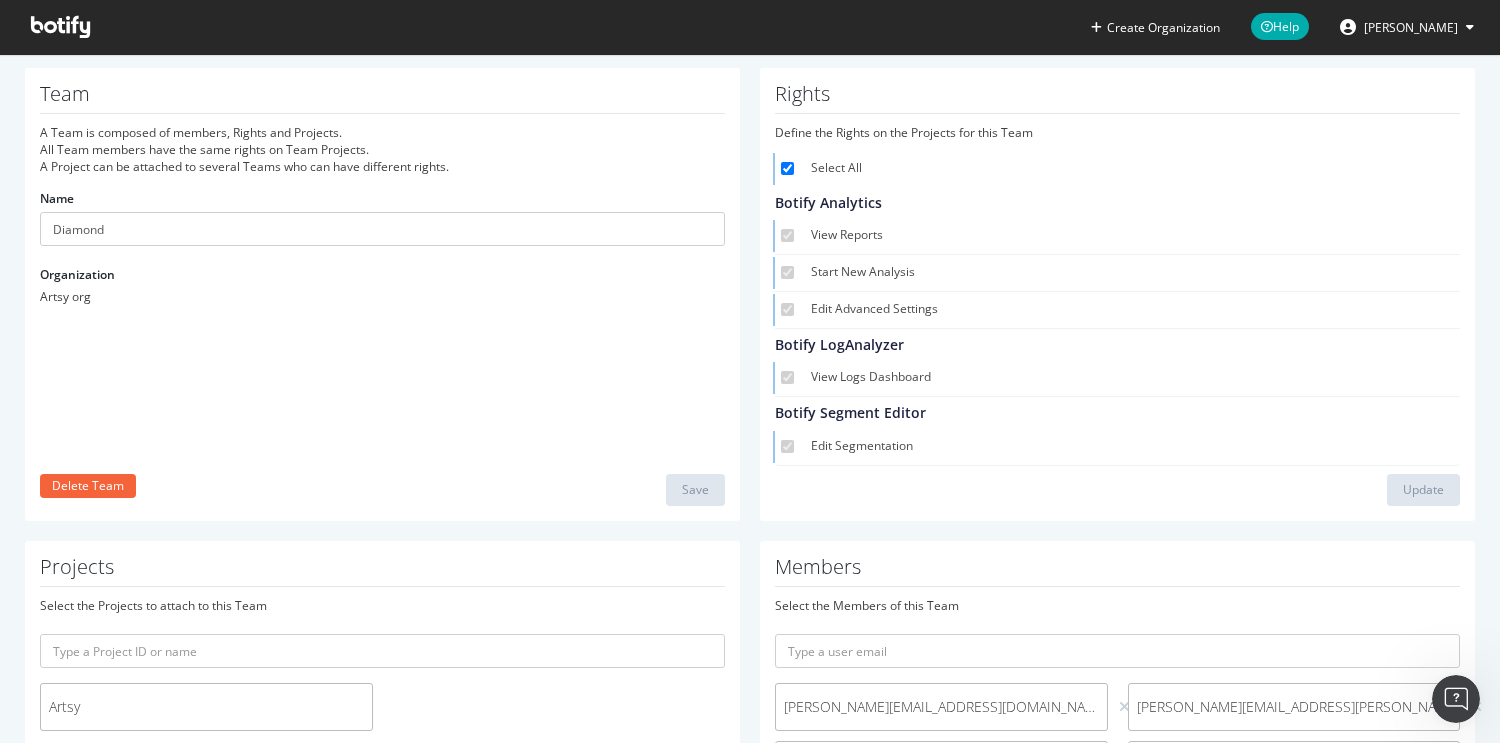 scroll, scrollTop: 368, scrollLeft: 0, axis: vertical 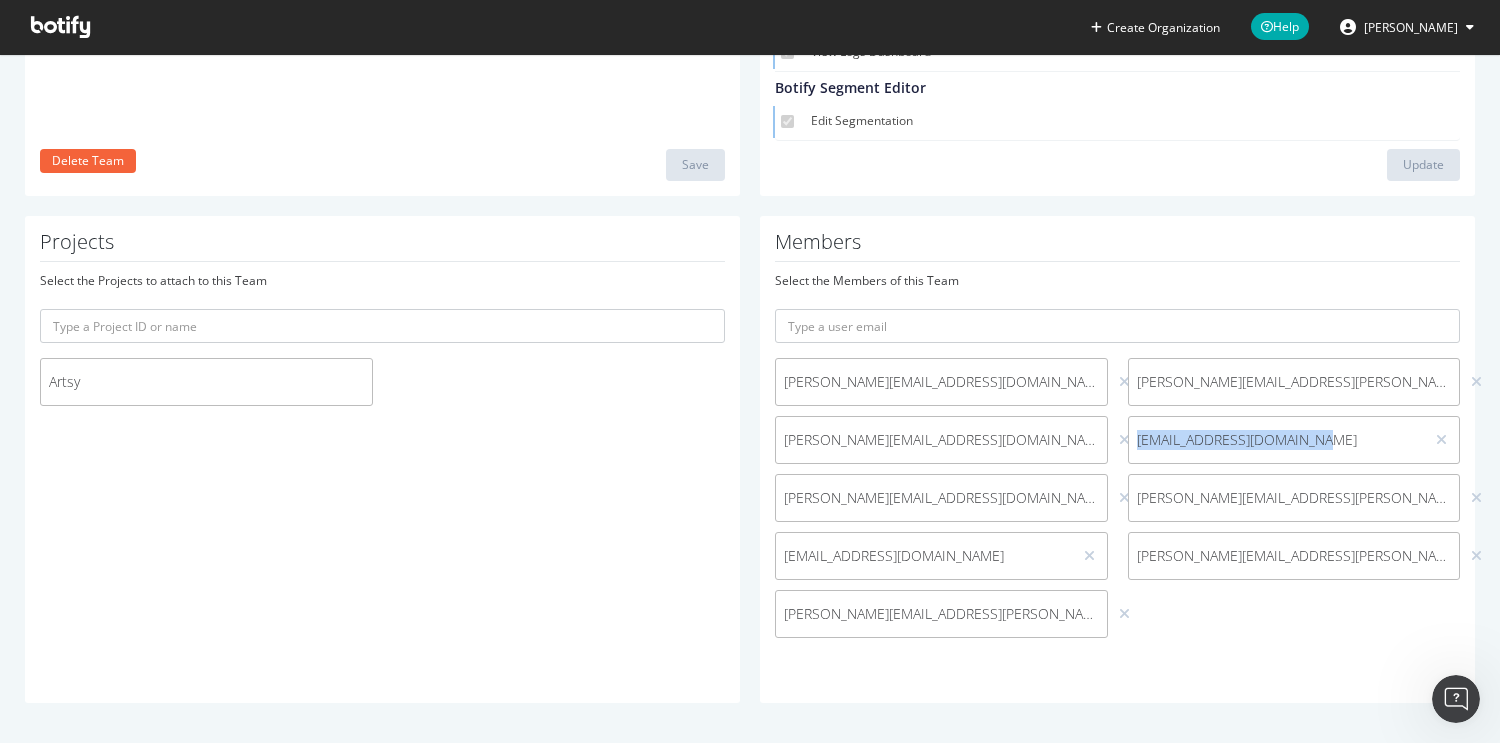 drag, startPoint x: 1362, startPoint y: 445, endPoint x: 1139, endPoint y: 446, distance: 223.00224 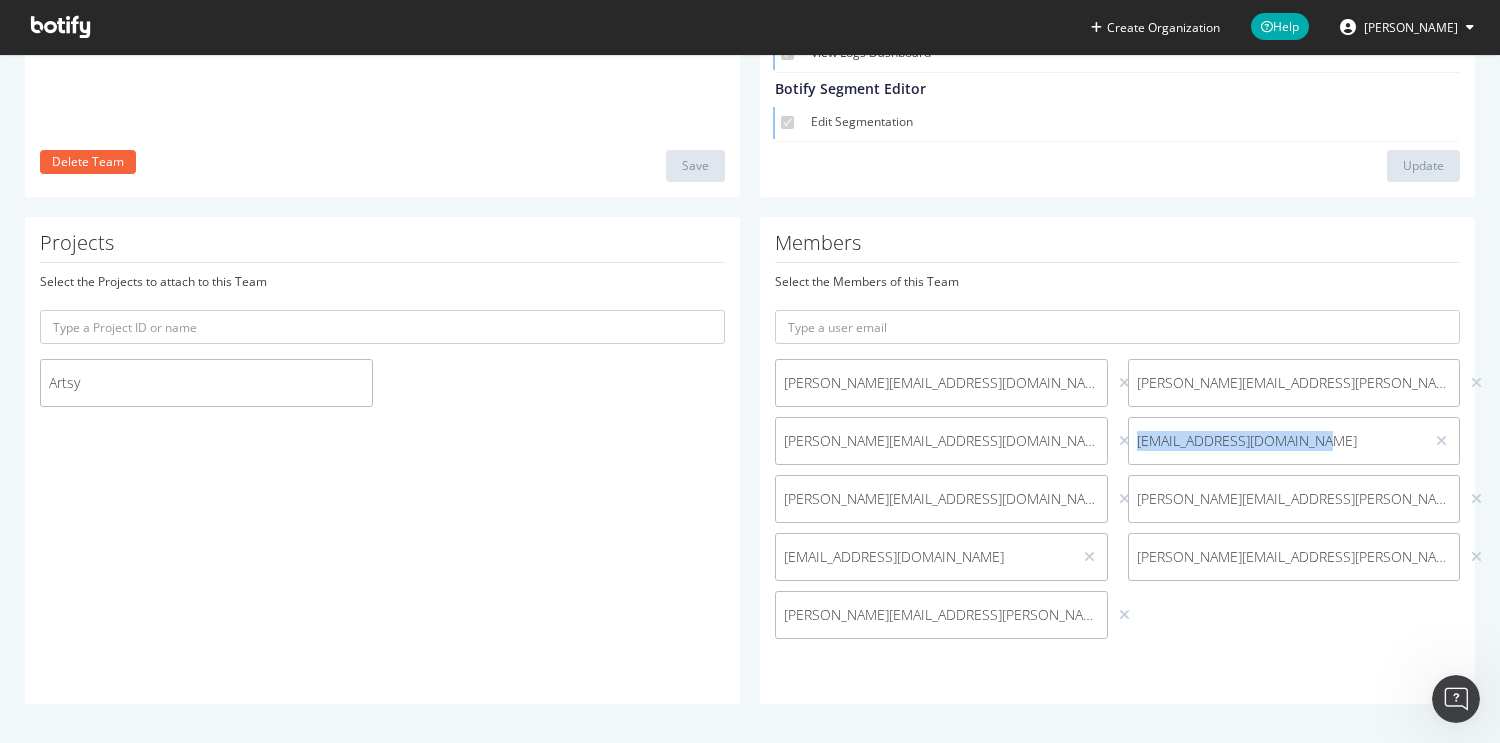 copy on "dejan.tomic@artsymail.com" 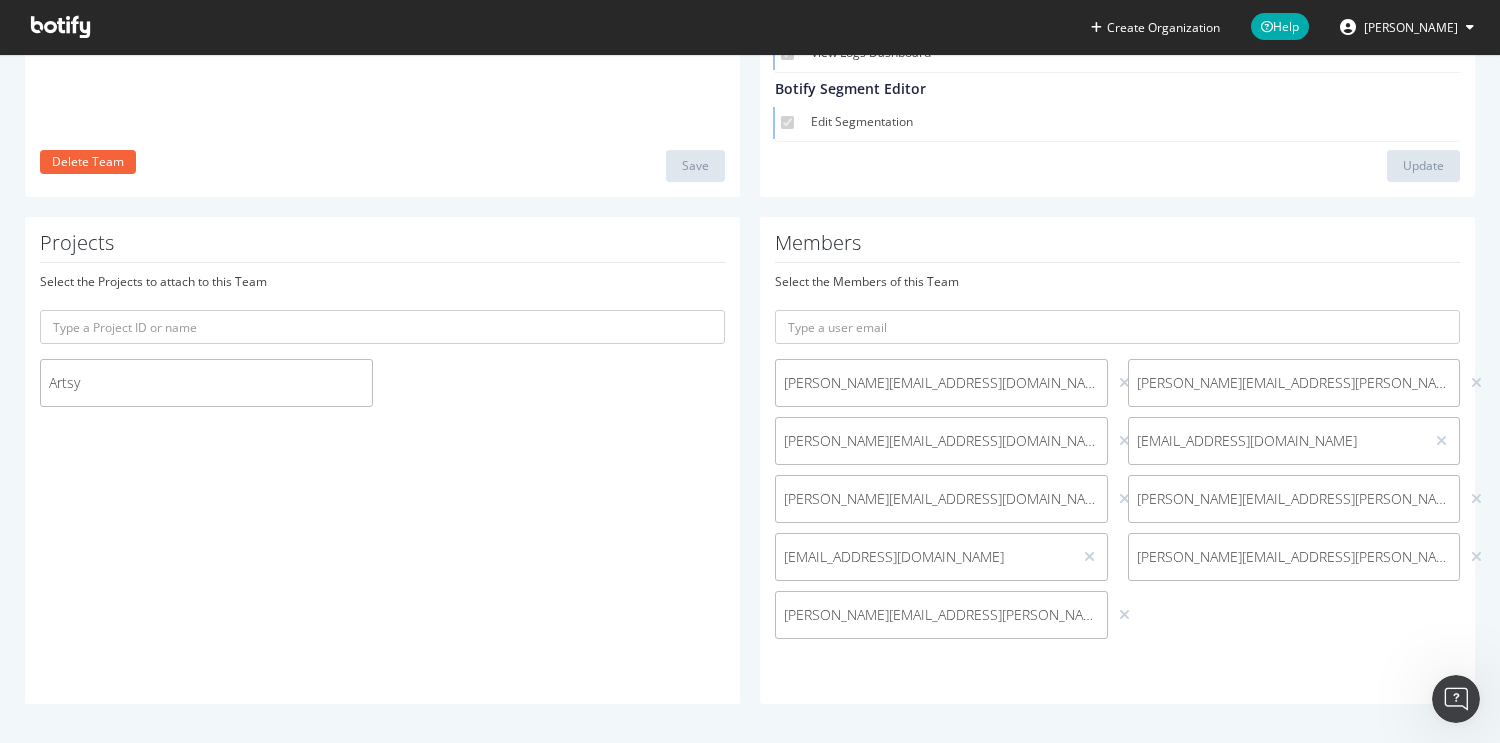 click at bounding box center [1441, 441] 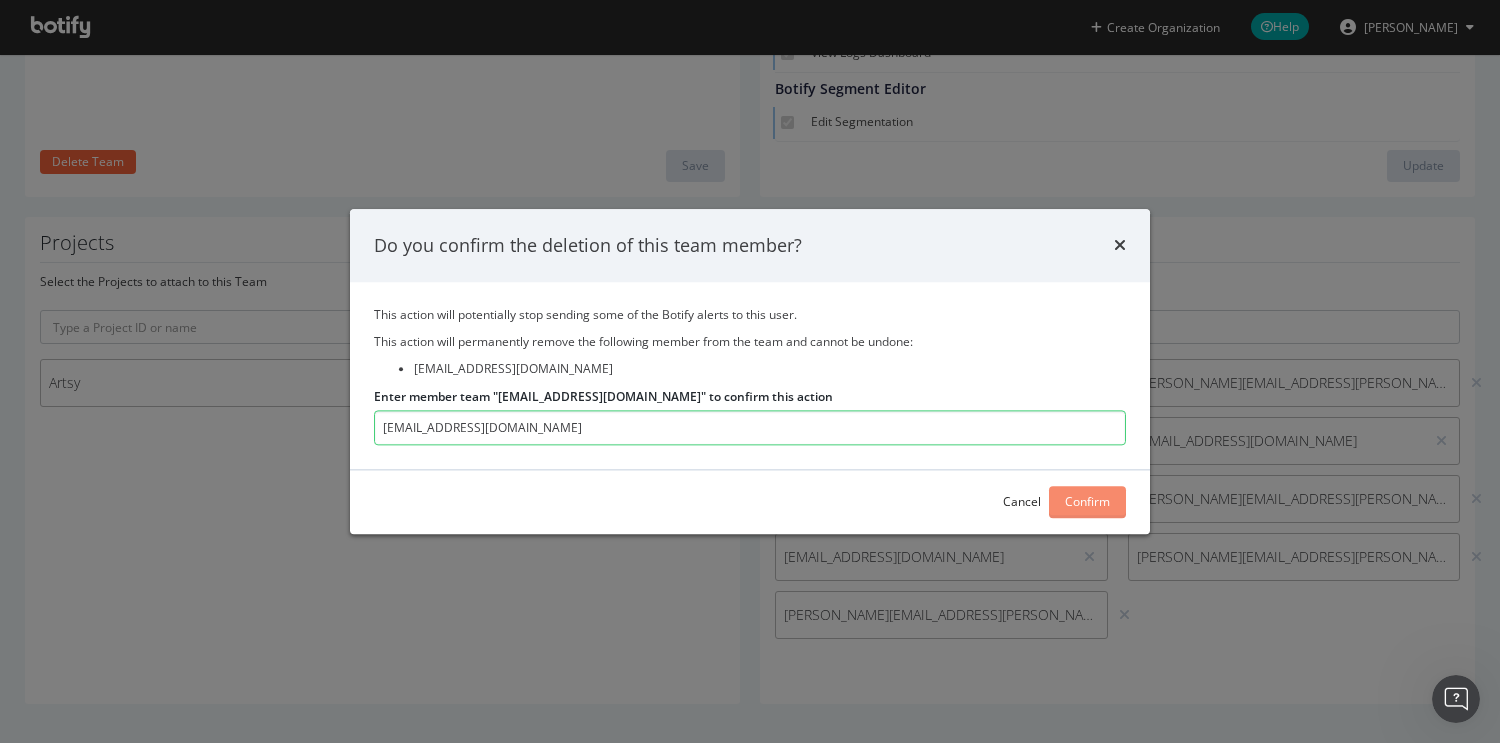 type on "dejan.tomic@artsymail.com" 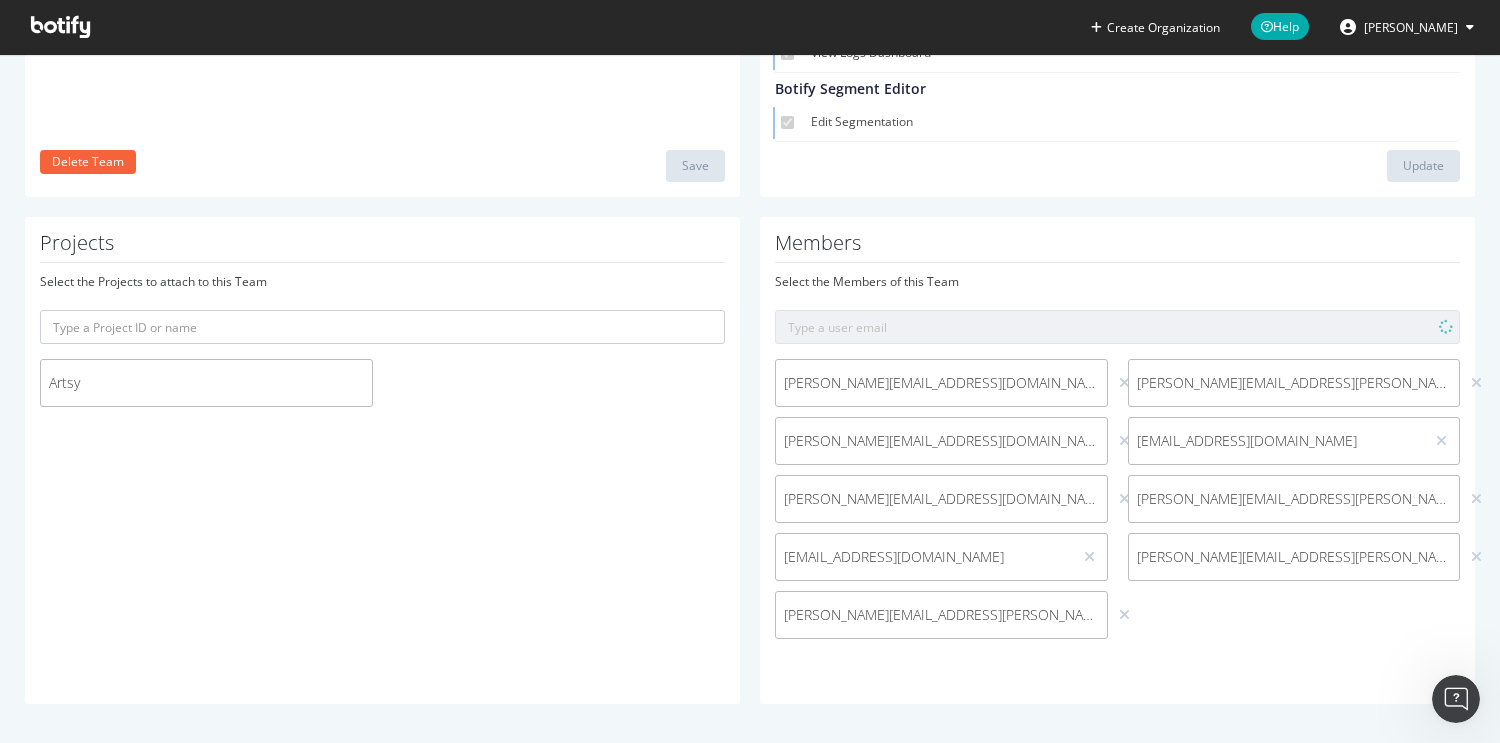 scroll, scrollTop: 310, scrollLeft: 0, axis: vertical 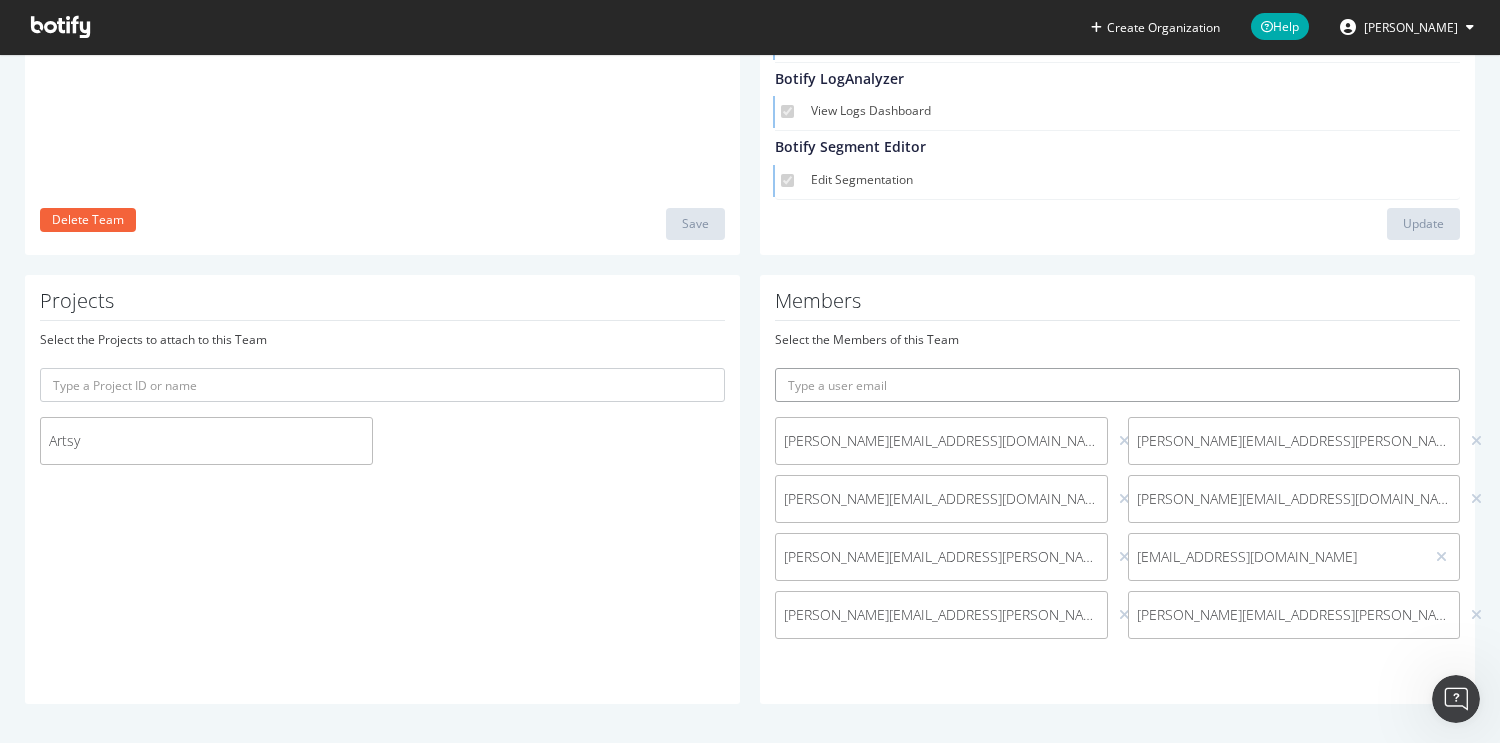 click at bounding box center (1117, 385) 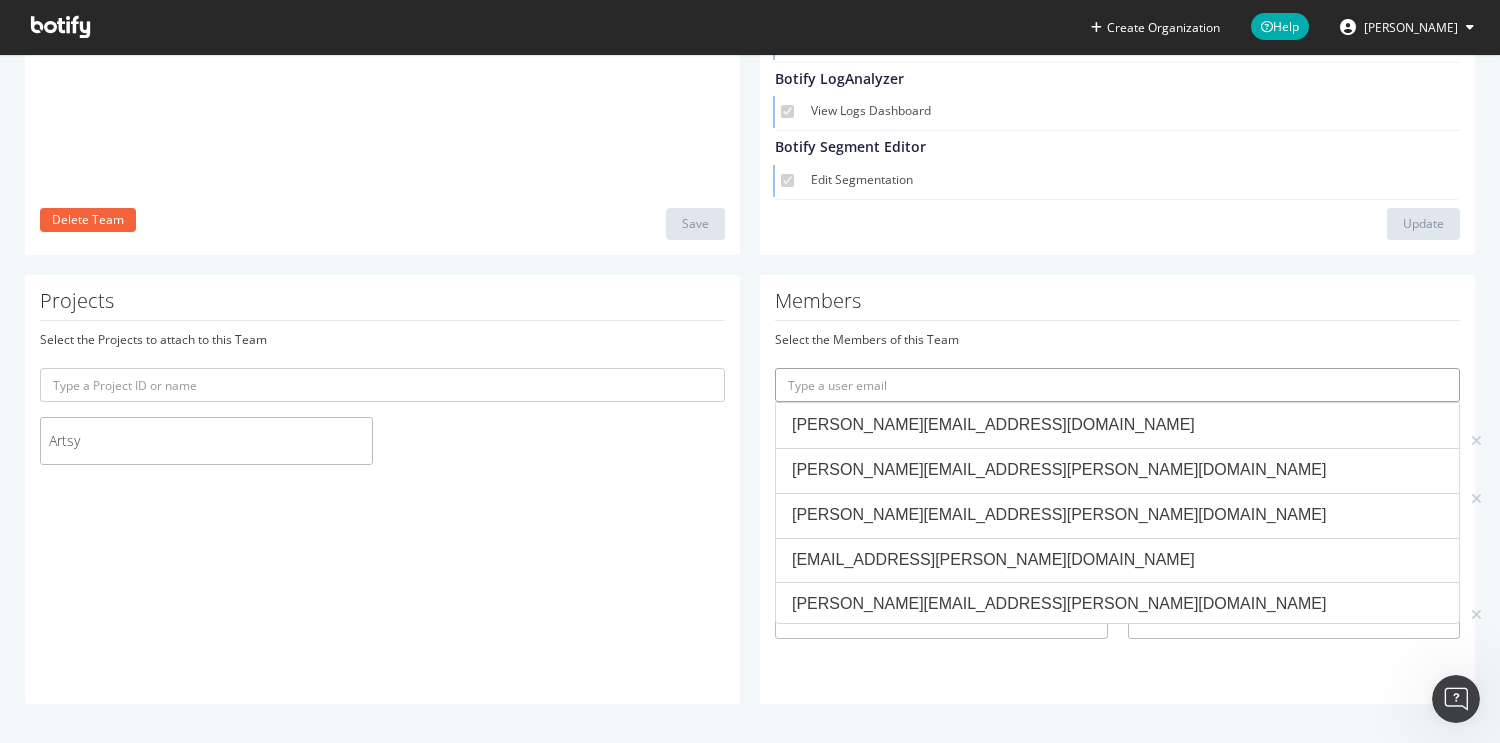 paste on "dejan.tomic@artsymail.com" 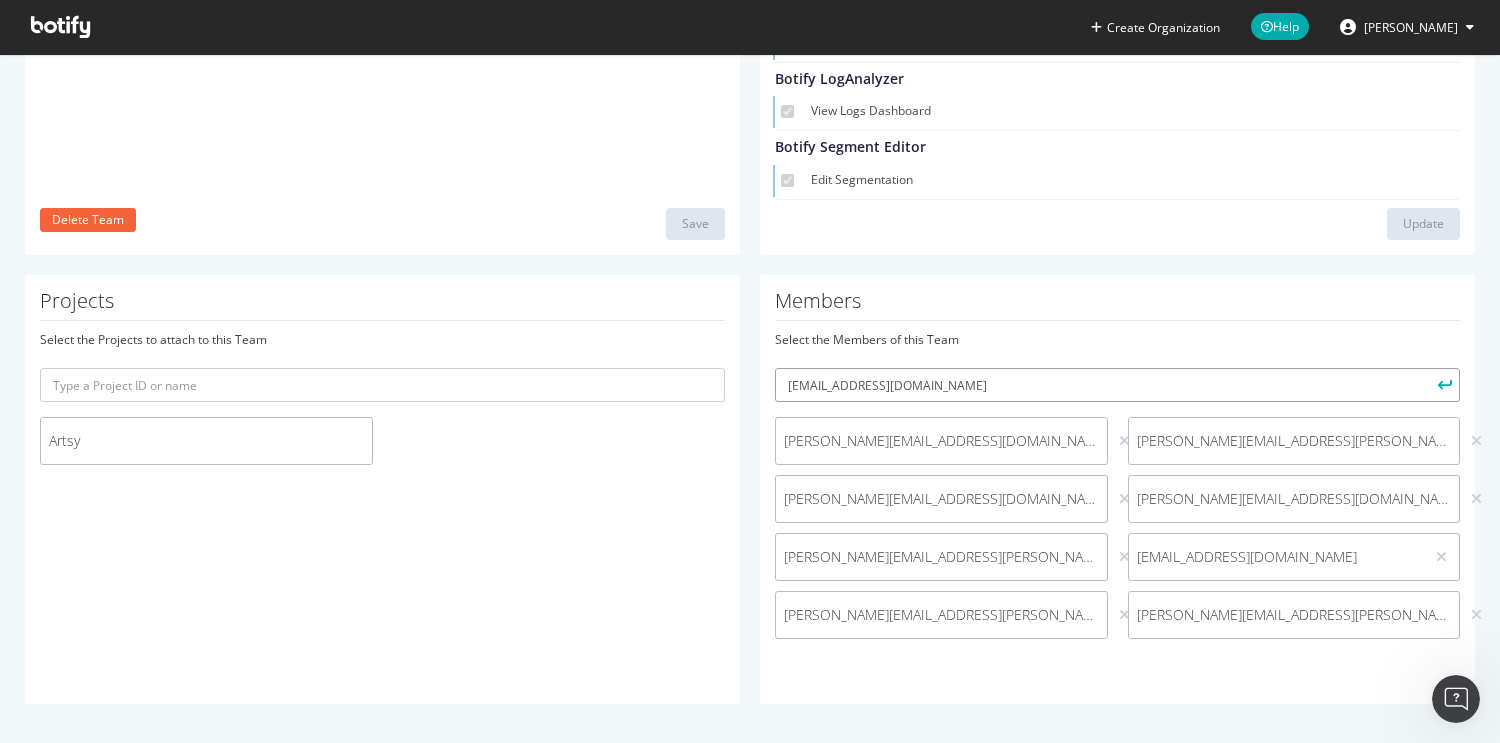 type on "dejan.tomic@artsymail.com" 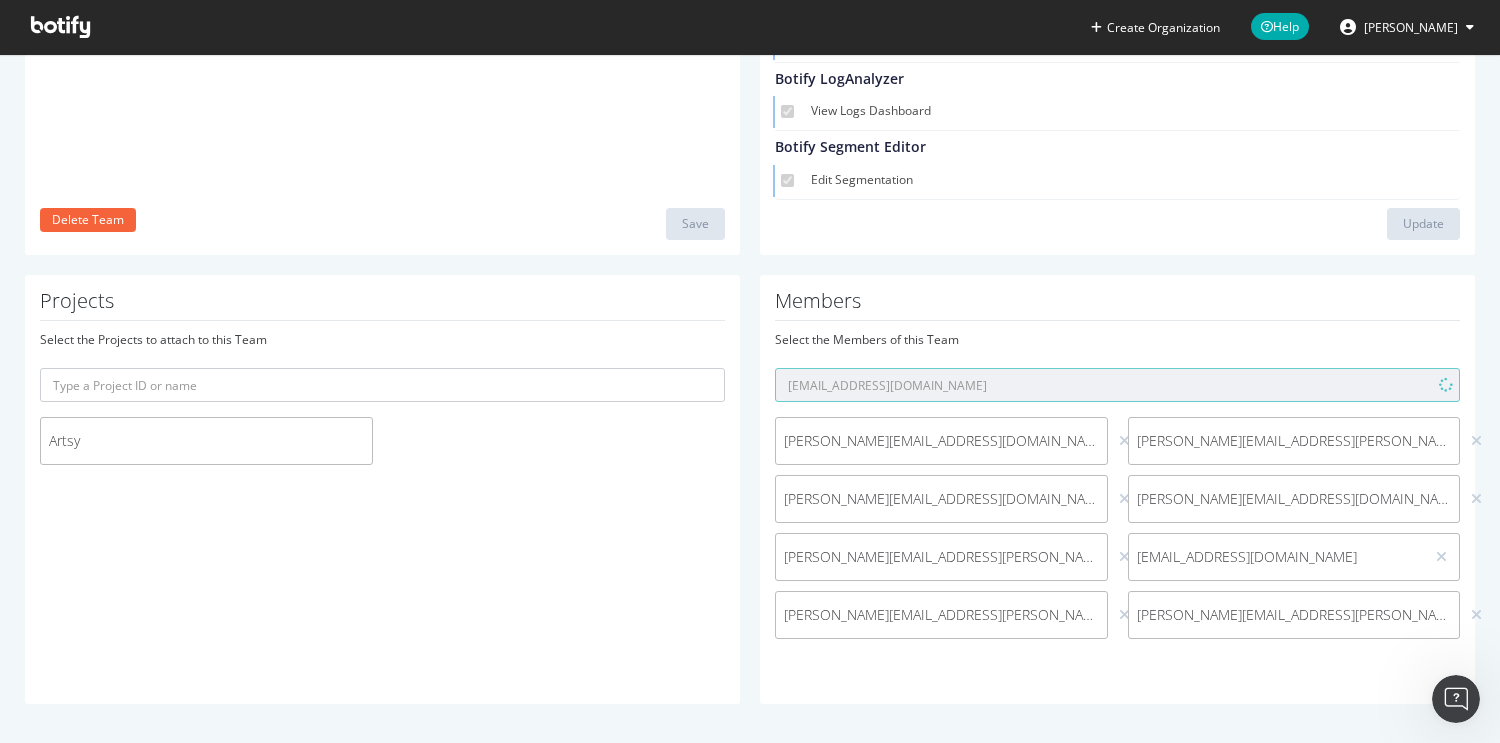 type 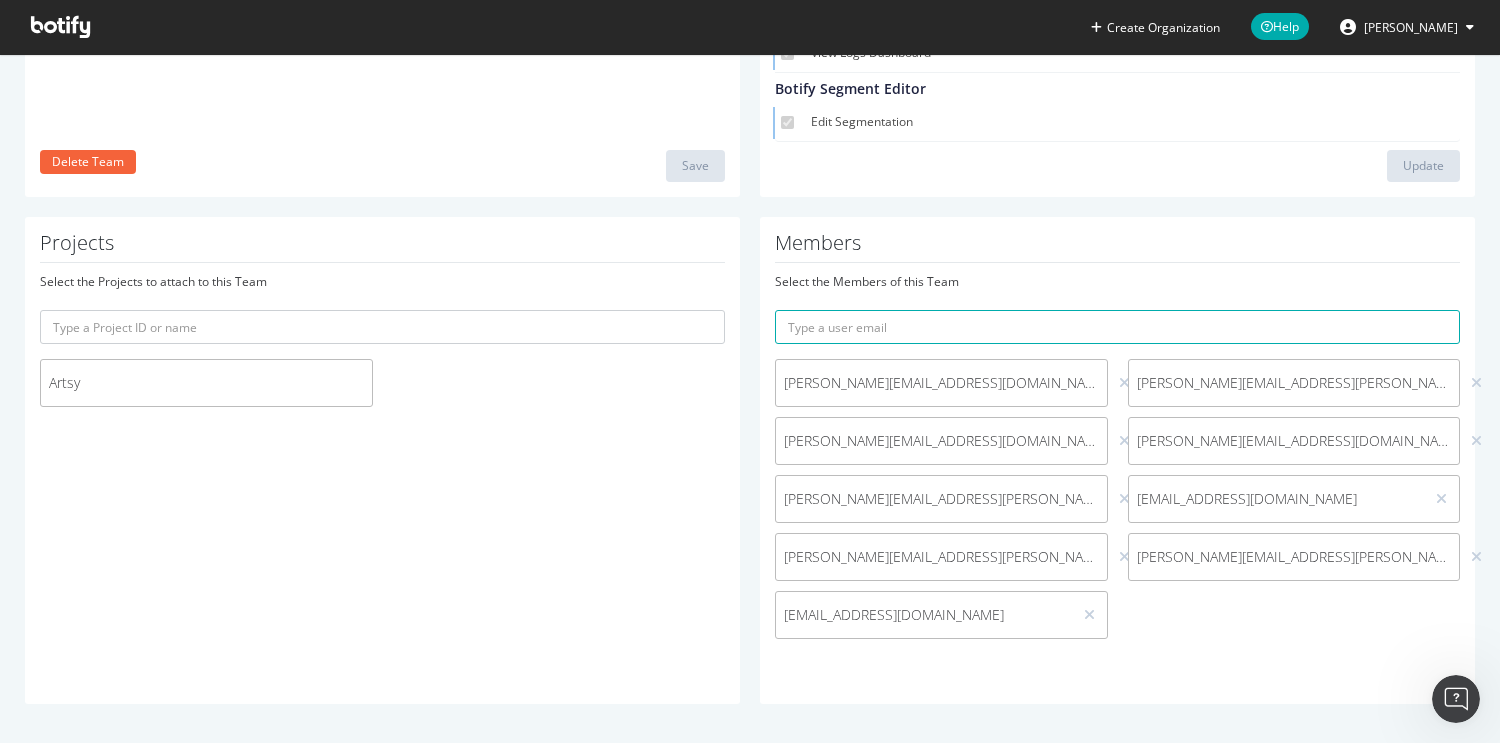 scroll, scrollTop: 0, scrollLeft: 0, axis: both 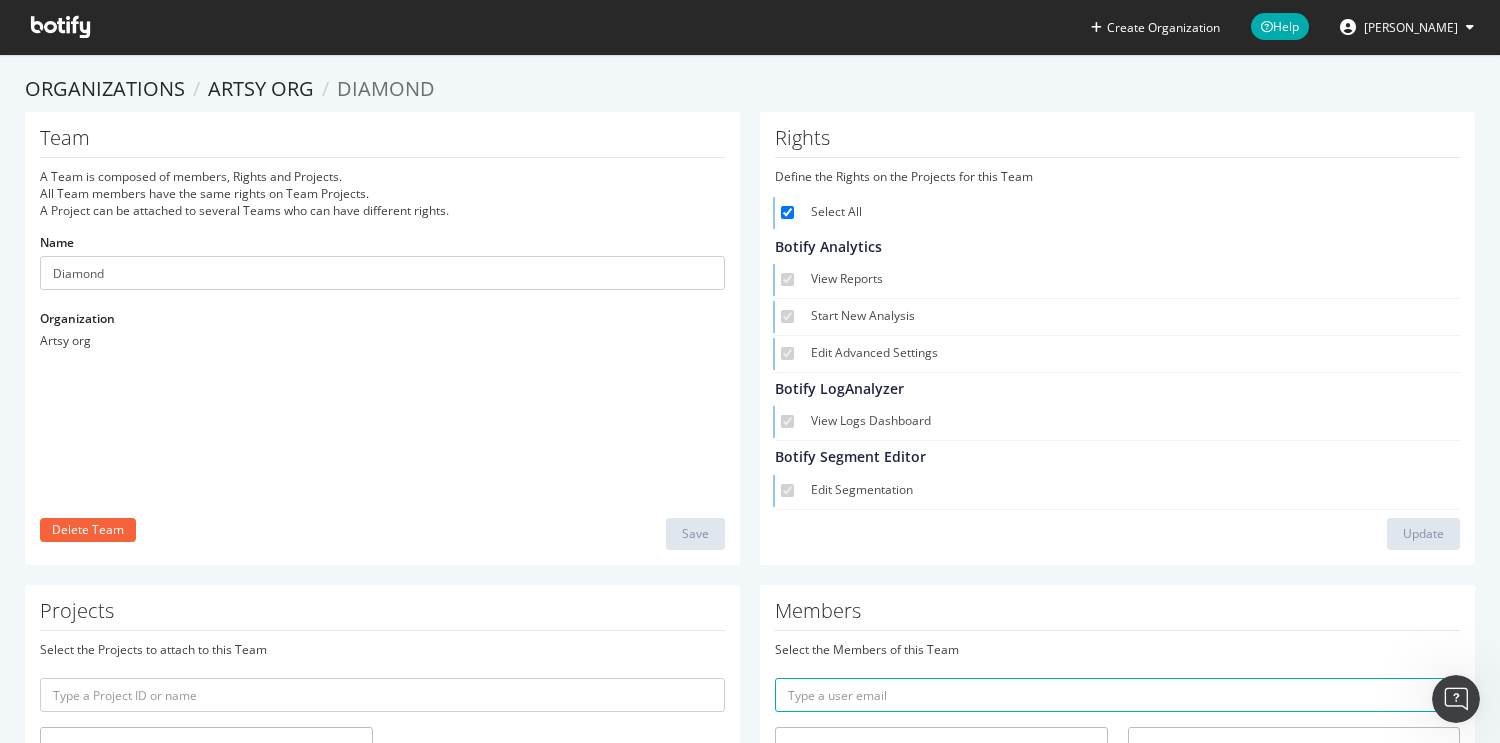 click on "Artsy org" at bounding box center [382, 340] 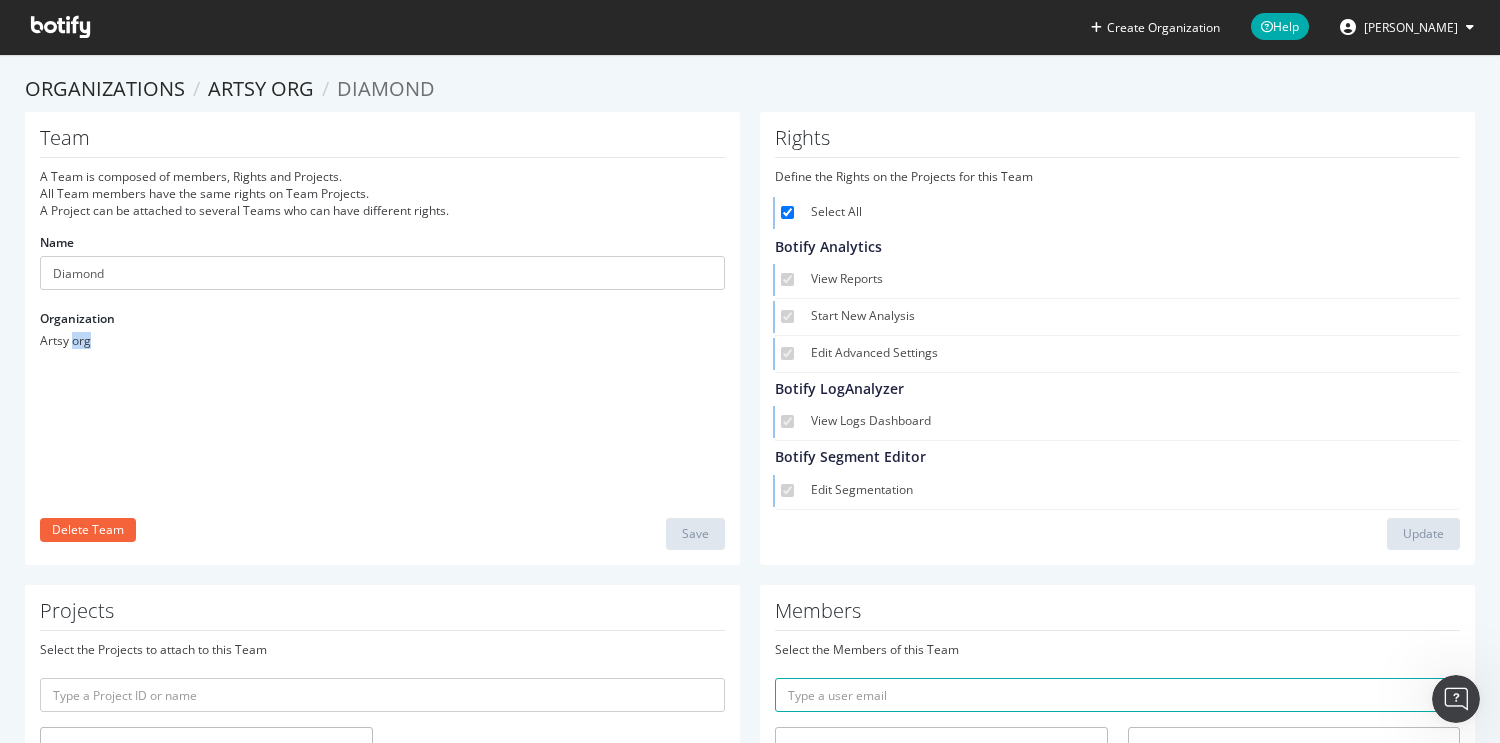 click on "Artsy org" at bounding box center (382, 340) 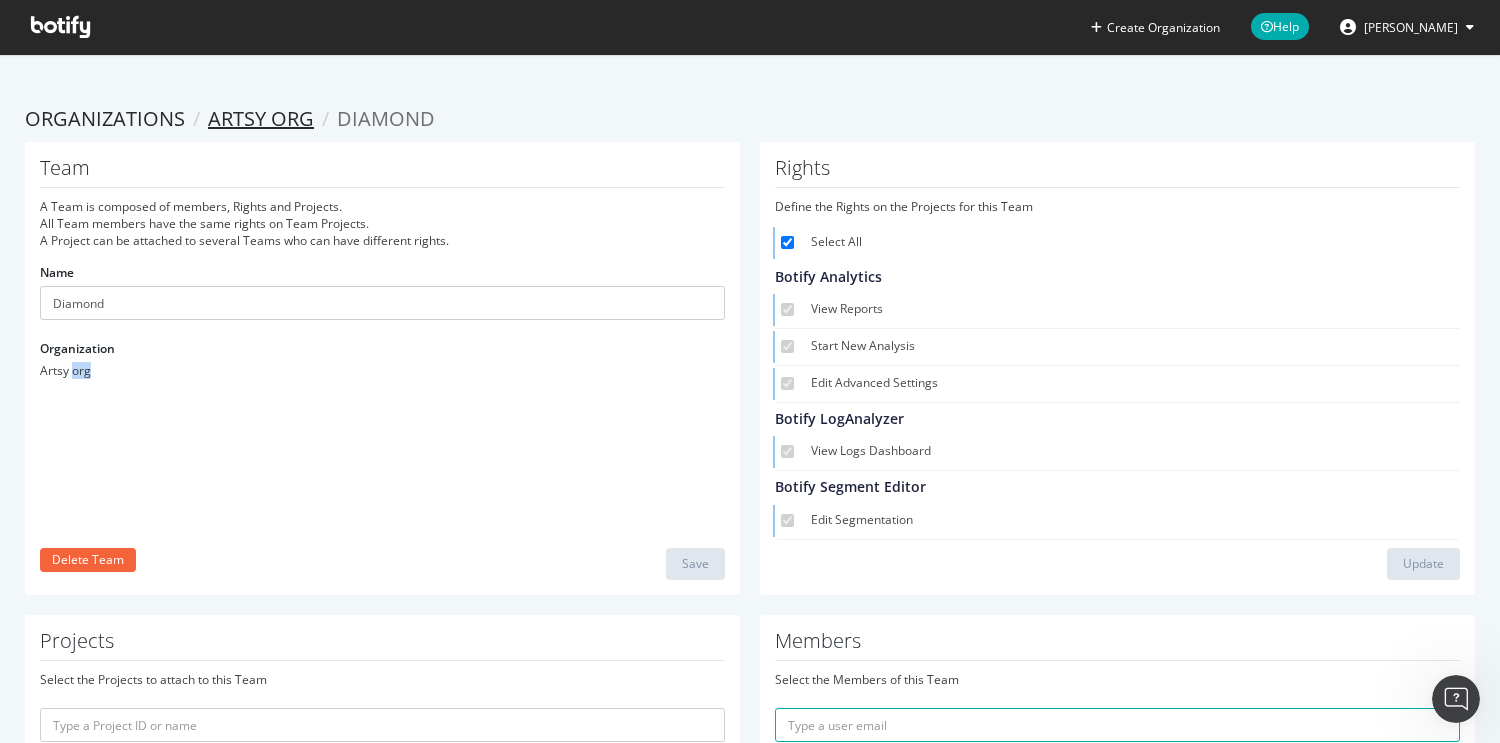 click on "Artsy org" at bounding box center (261, 118) 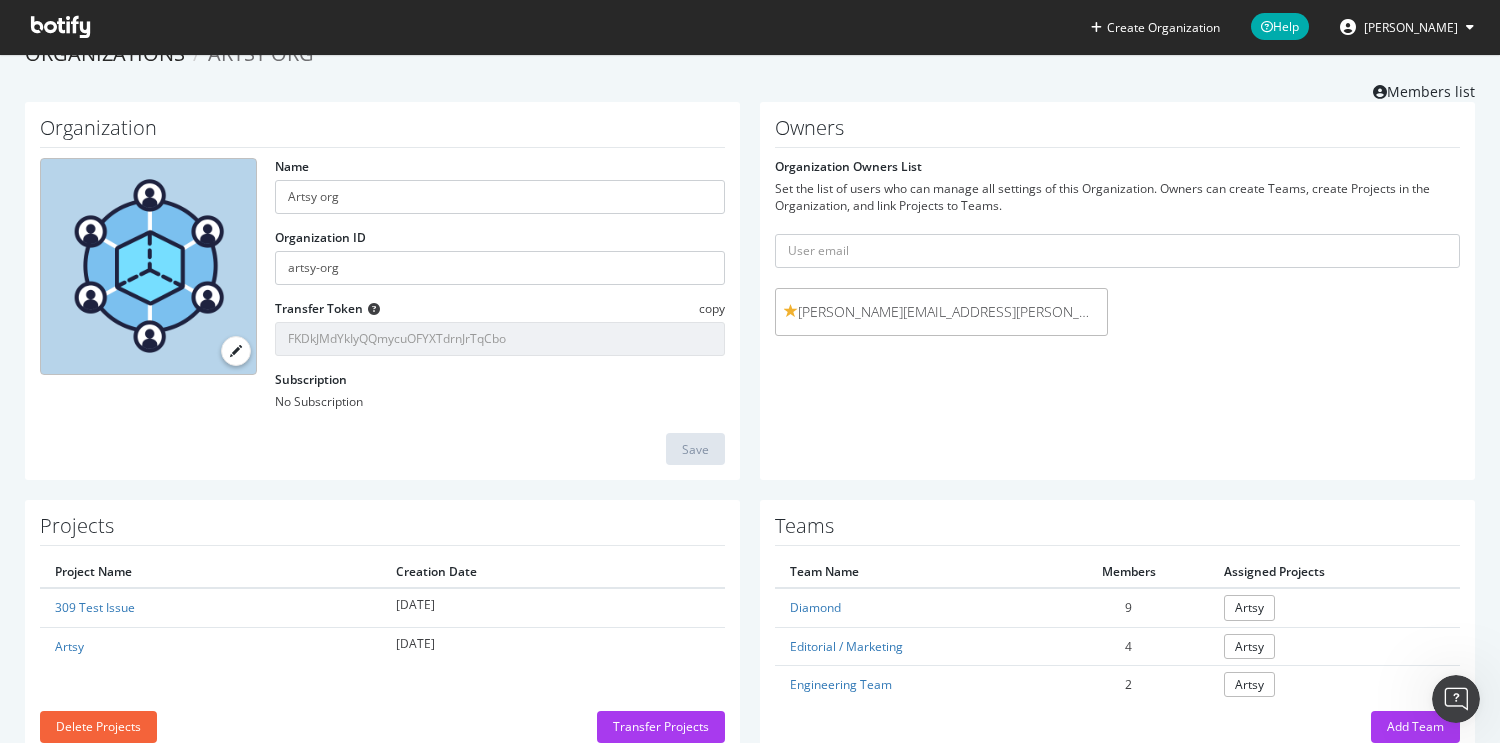 scroll, scrollTop: 57, scrollLeft: 0, axis: vertical 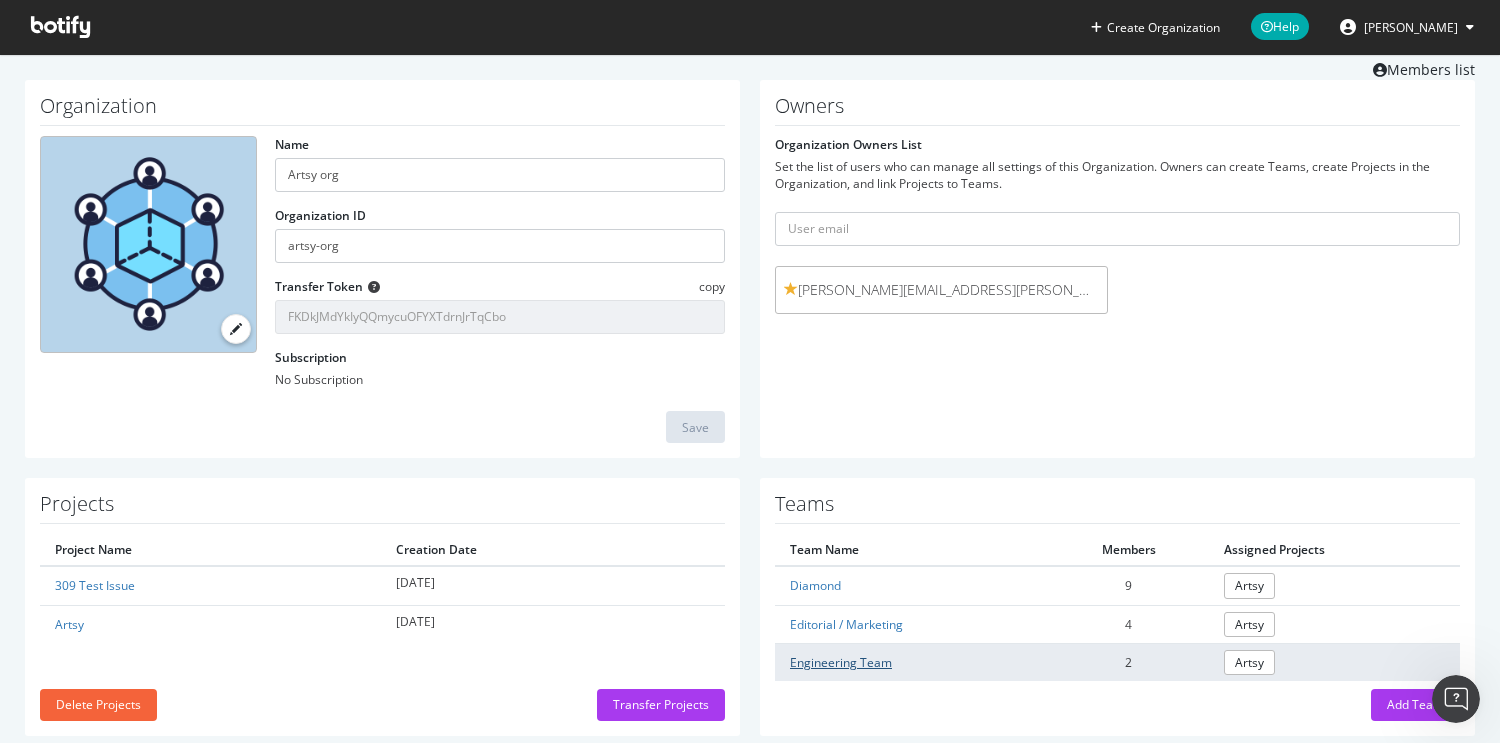 click on "Engineering Team" at bounding box center [841, 662] 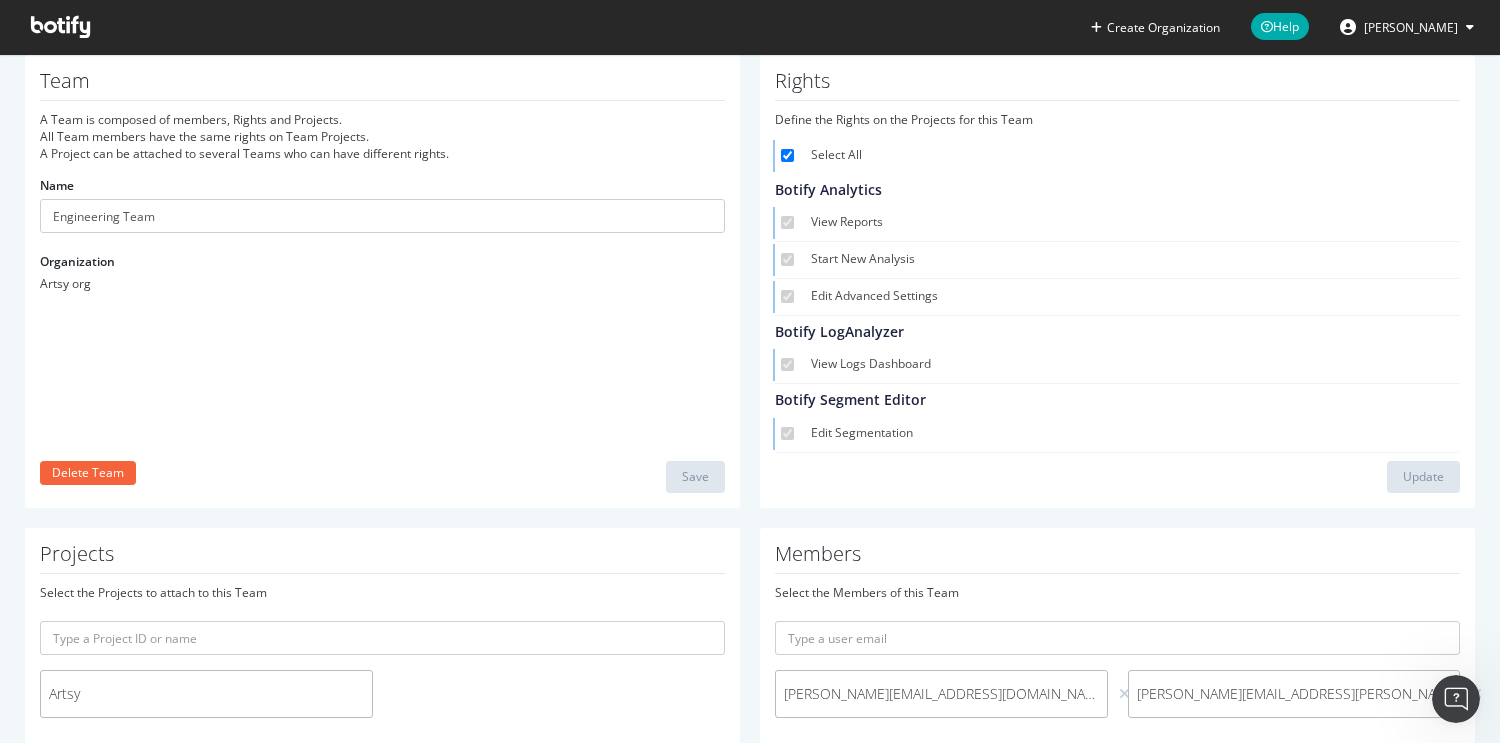 scroll, scrollTop: 67, scrollLeft: 0, axis: vertical 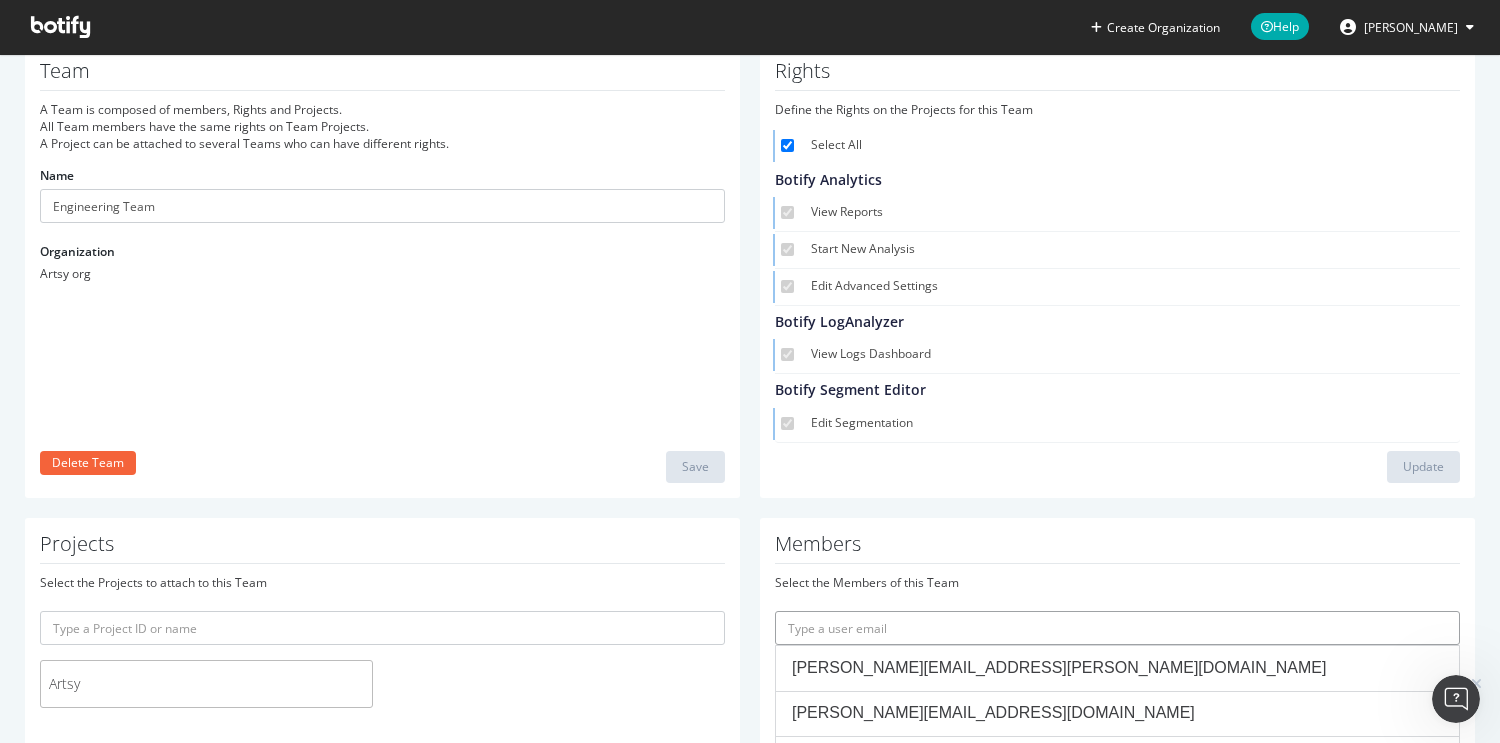 click at bounding box center [1117, 628] 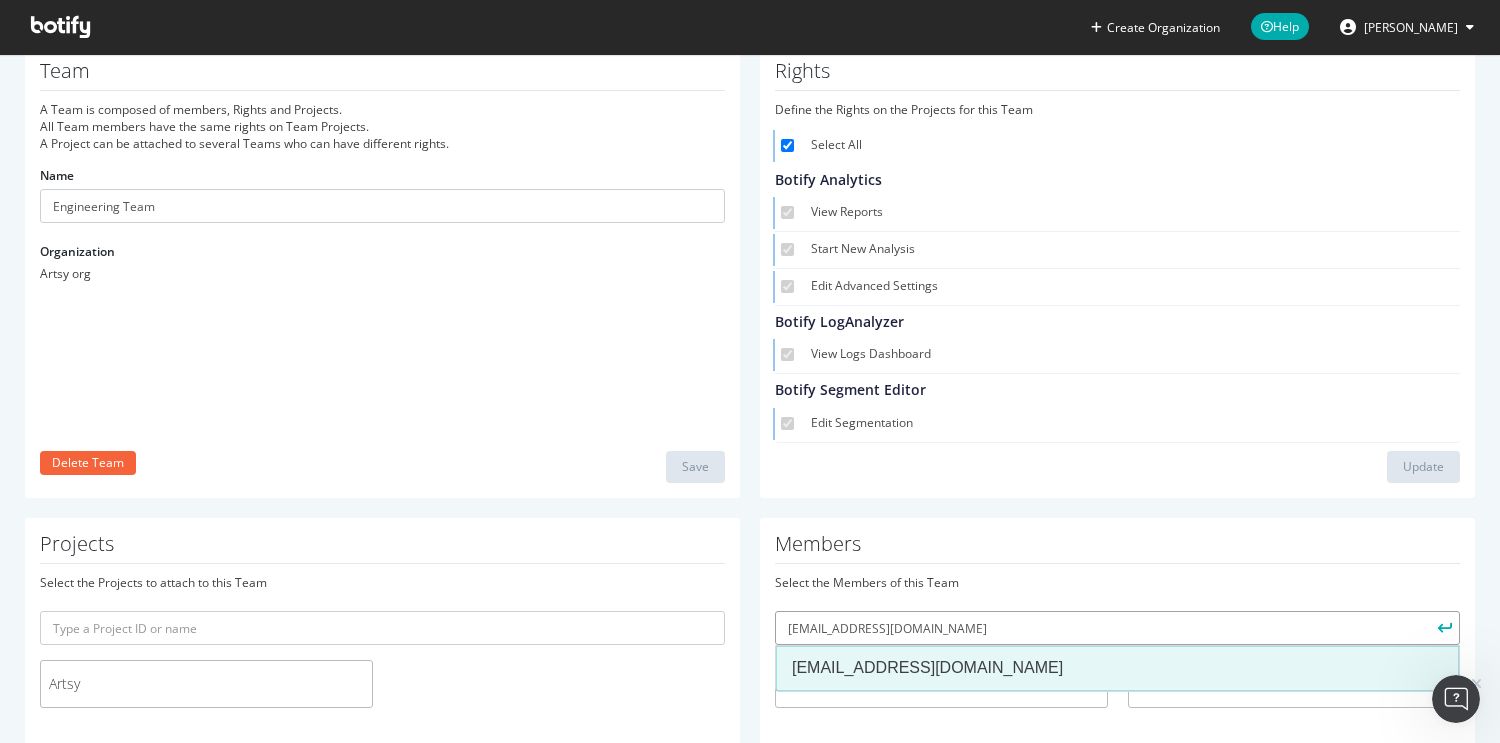 type on "dejan.tomic@artsymail.com" 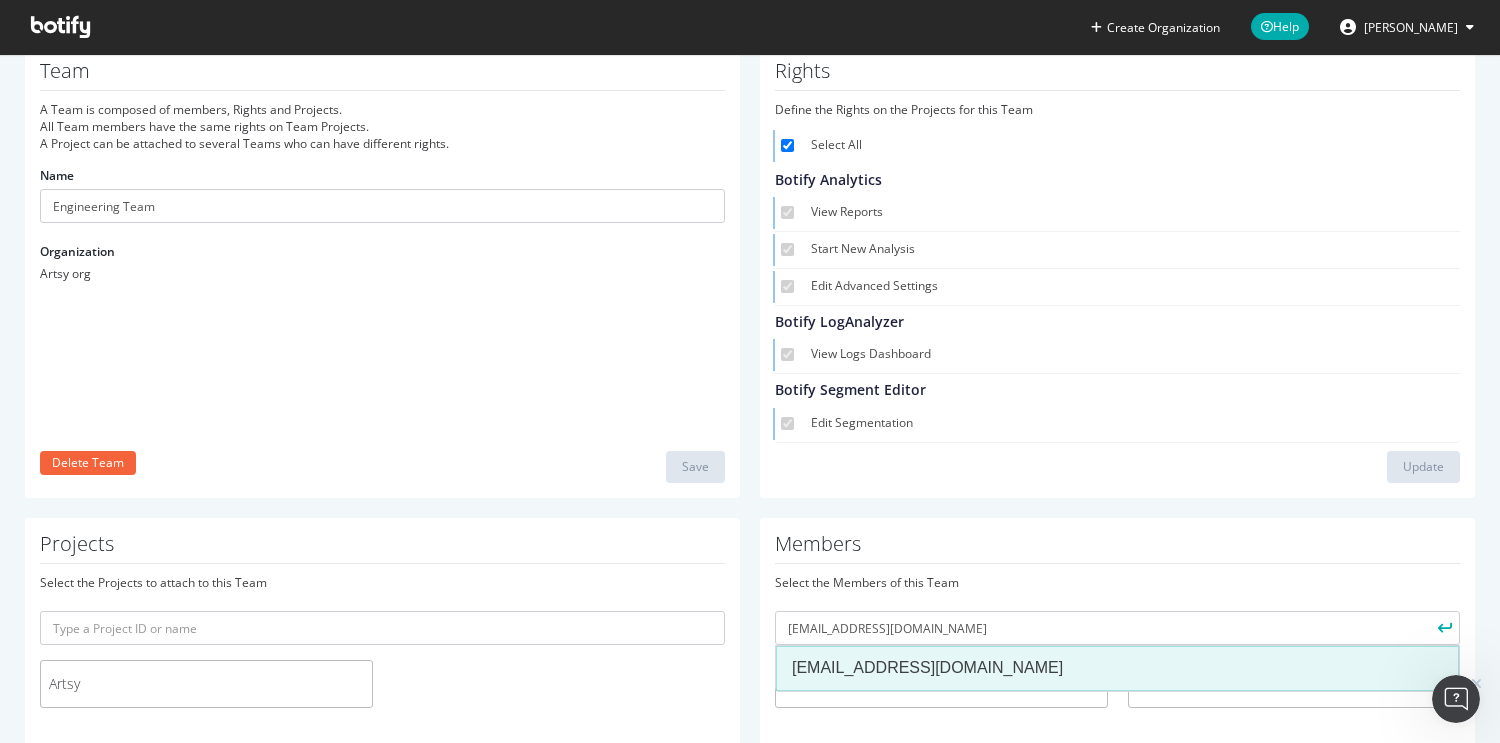 click on "dejan.tomic@artsymail.com" at bounding box center [1117, 668] 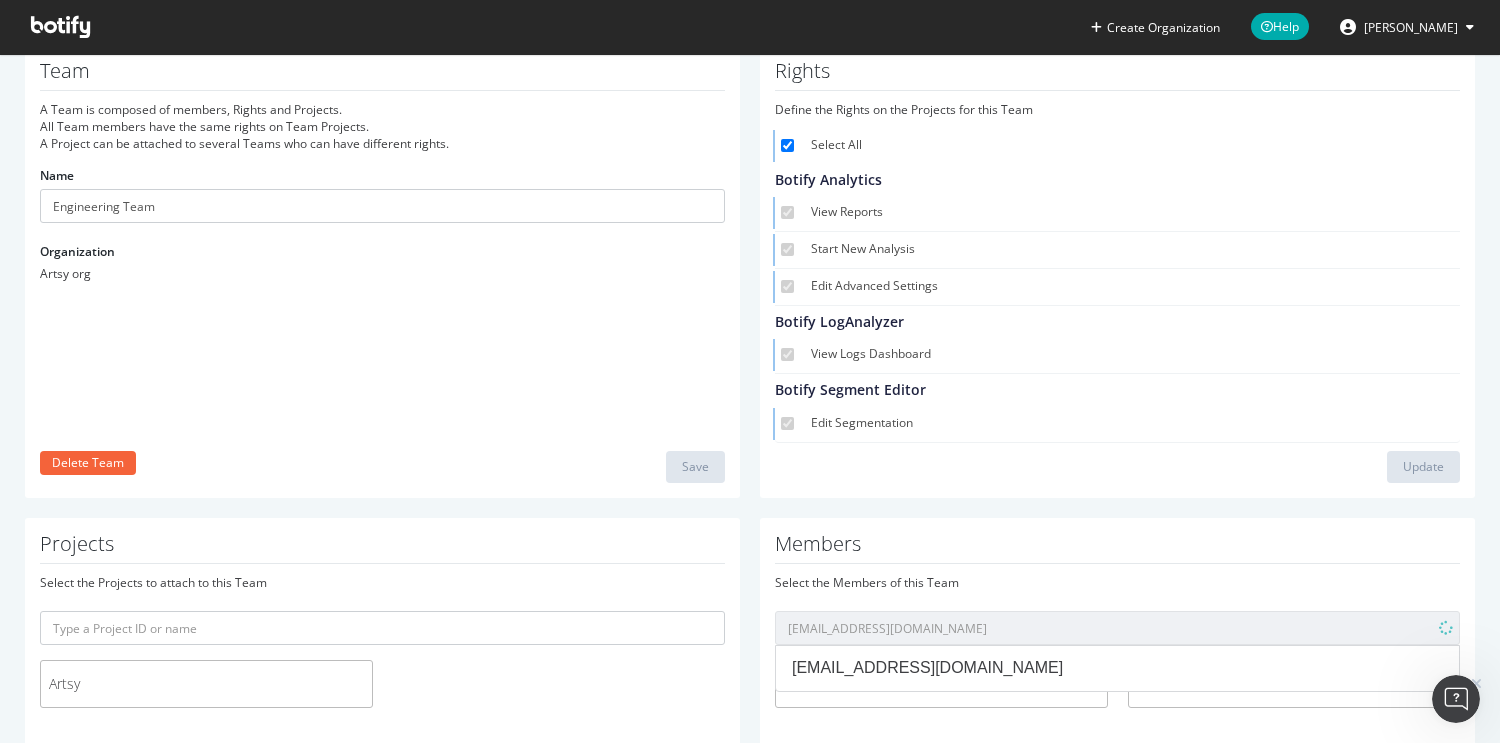 type 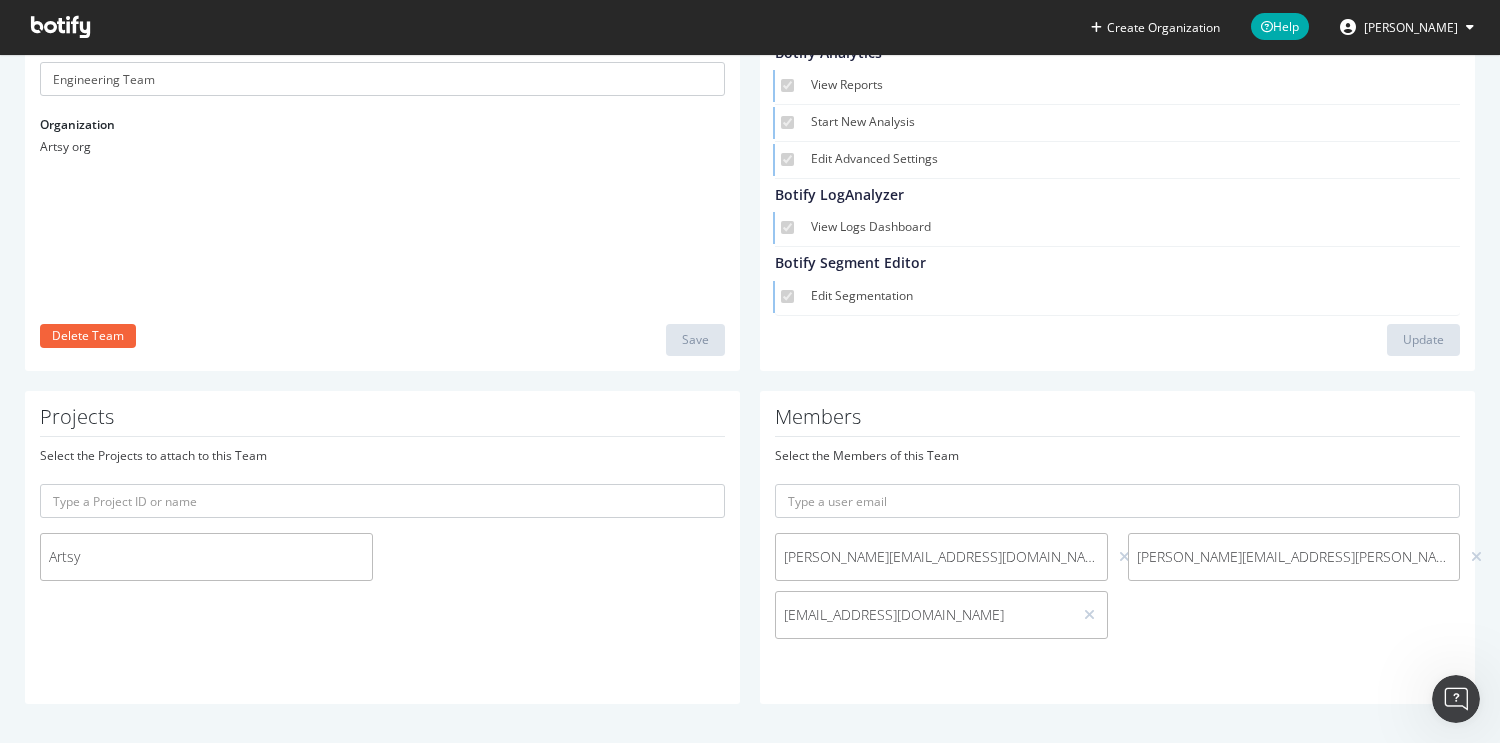 scroll, scrollTop: 0, scrollLeft: 0, axis: both 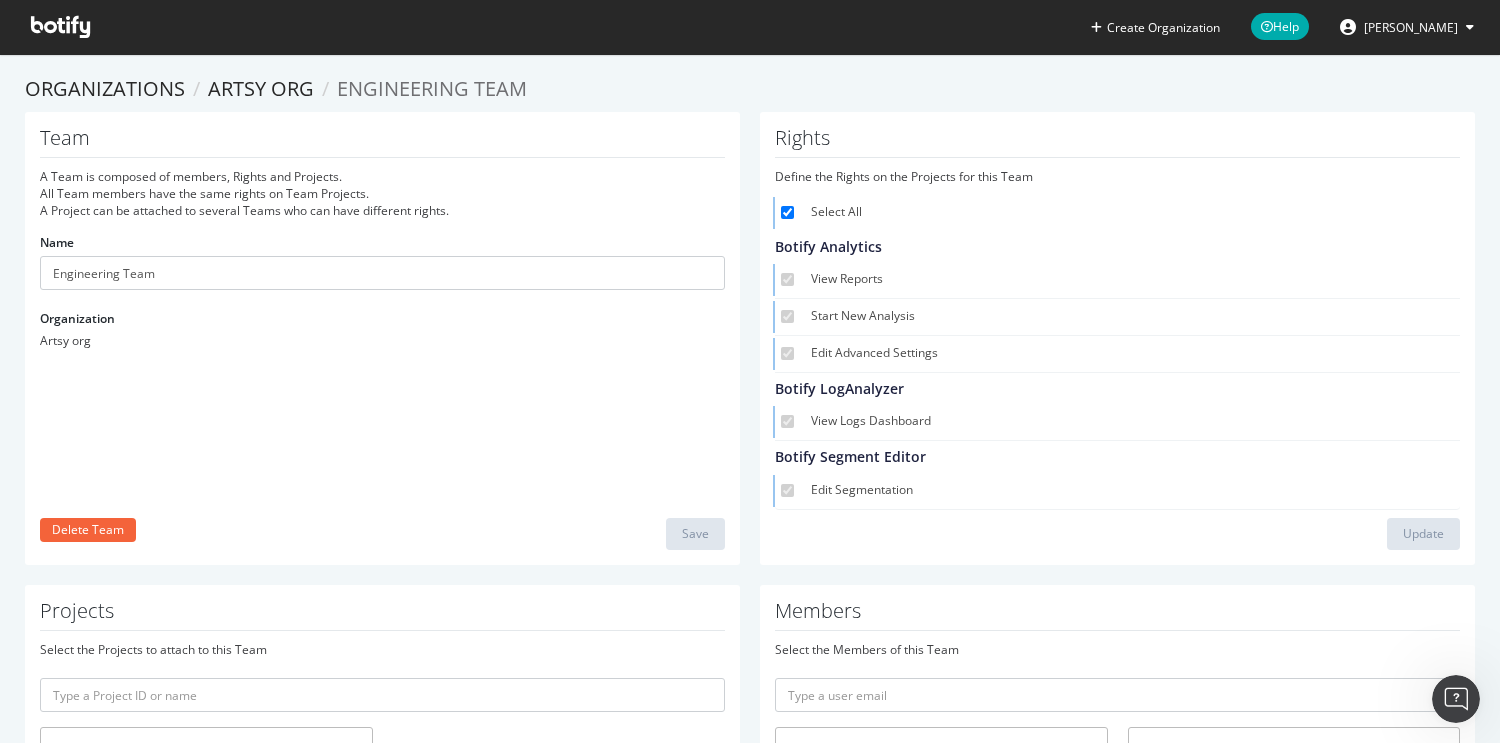 click at bounding box center (60, 27) 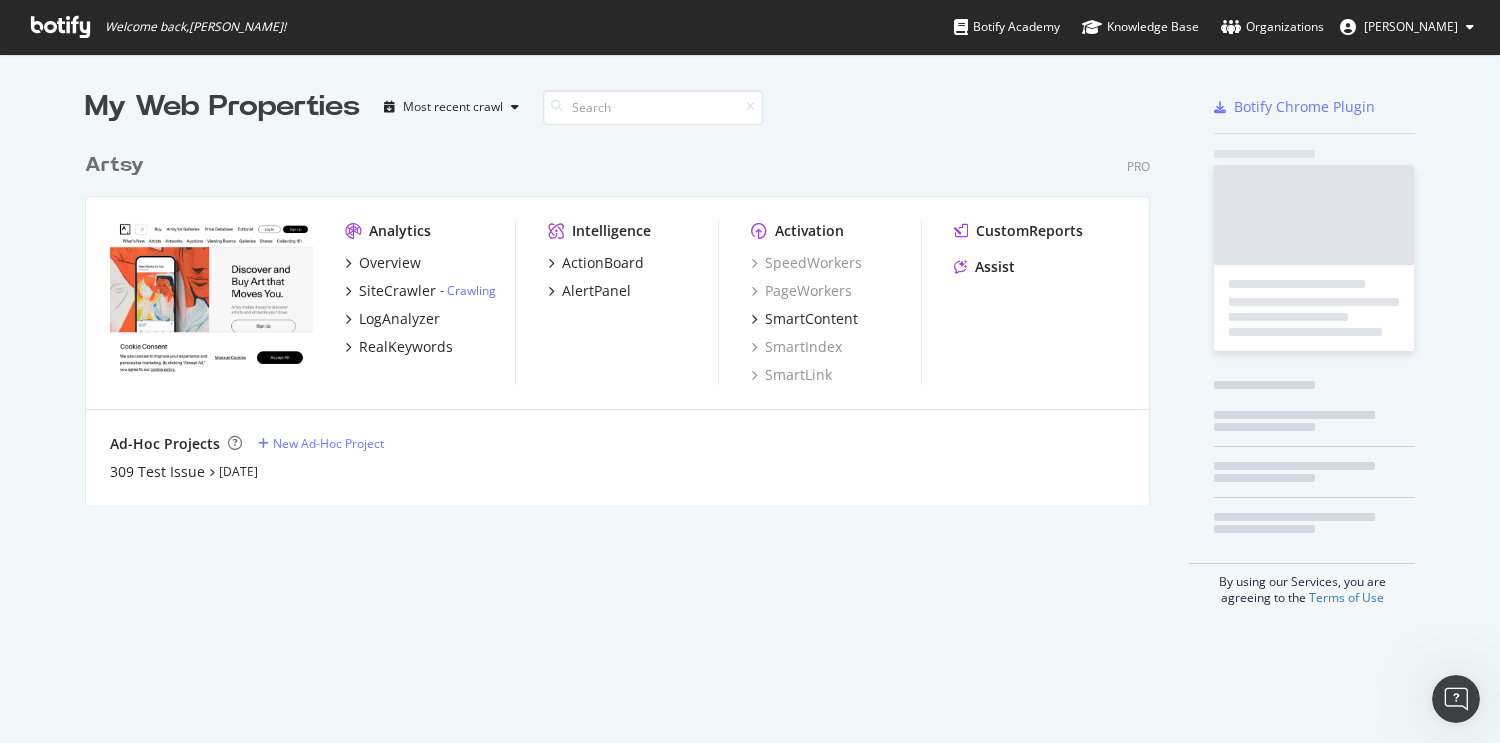 scroll, scrollTop: 1, scrollLeft: 1, axis: both 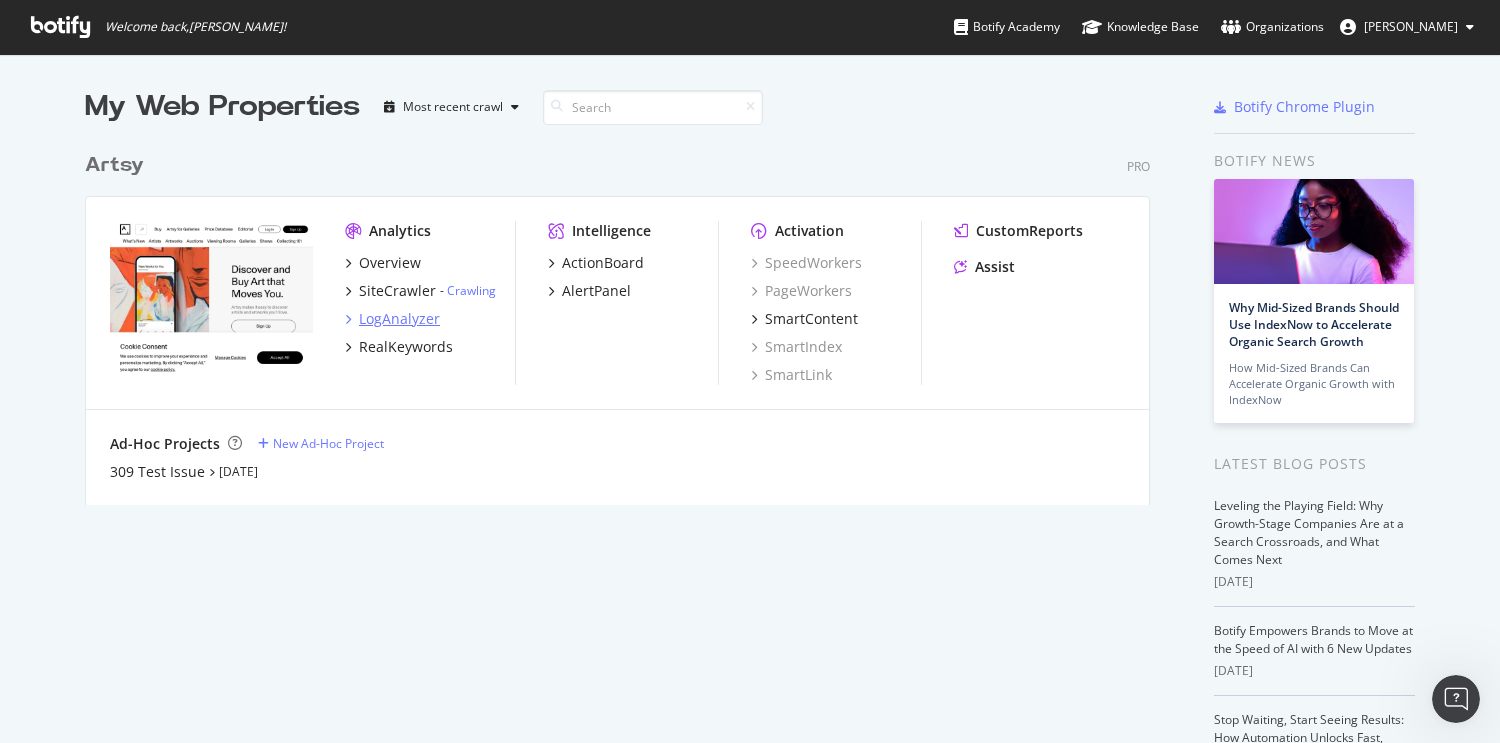 click on "LogAnalyzer" at bounding box center (399, 319) 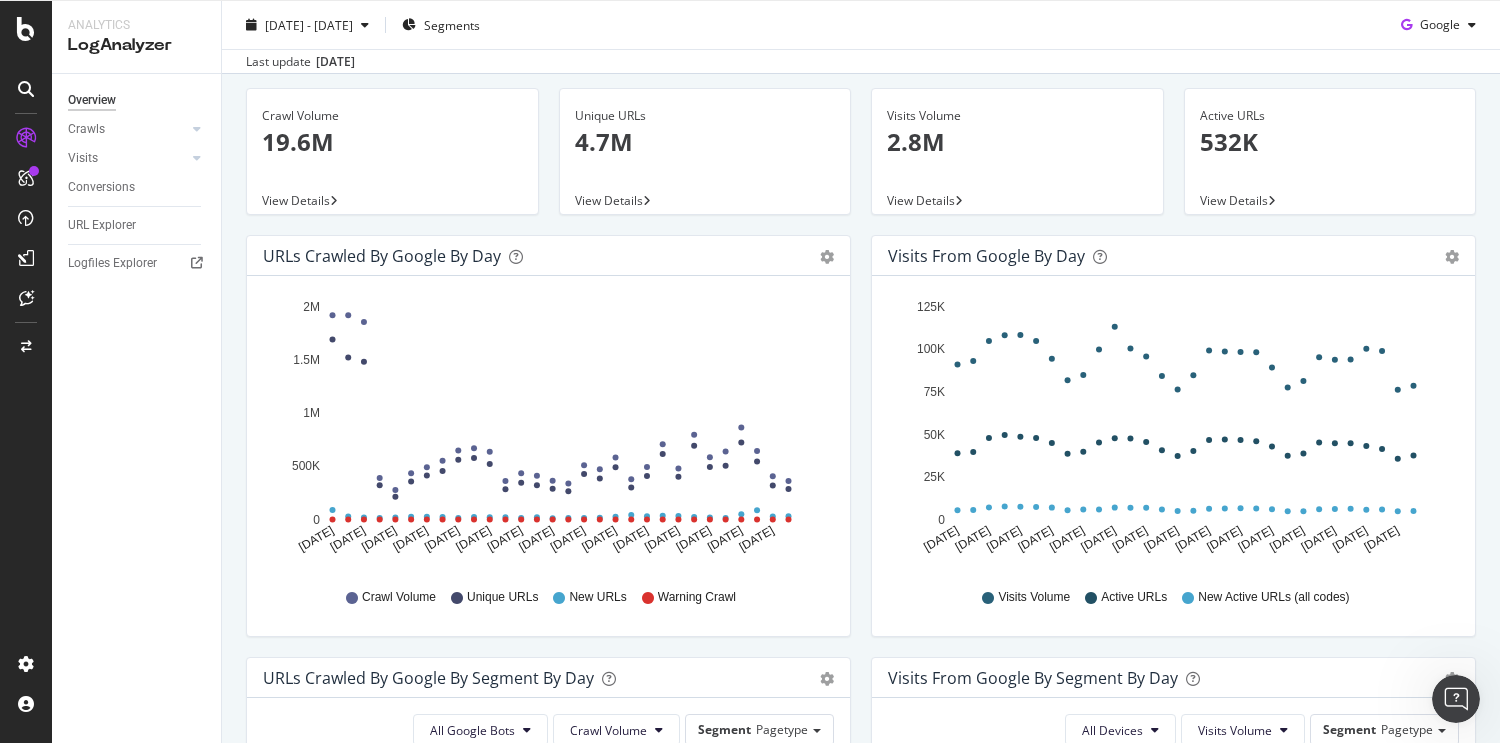 scroll, scrollTop: 139, scrollLeft: 0, axis: vertical 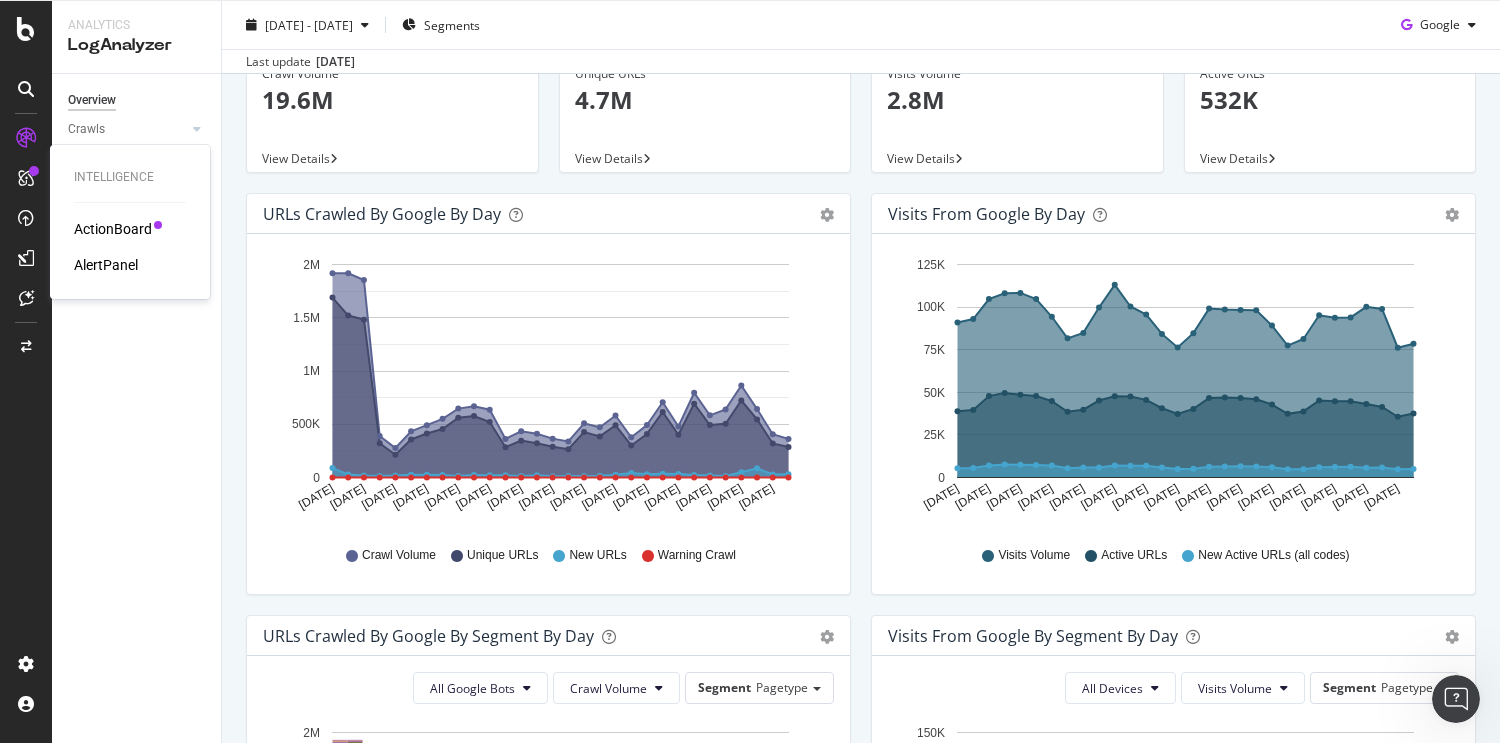 click on "ActionBoard" at bounding box center [113, 229] 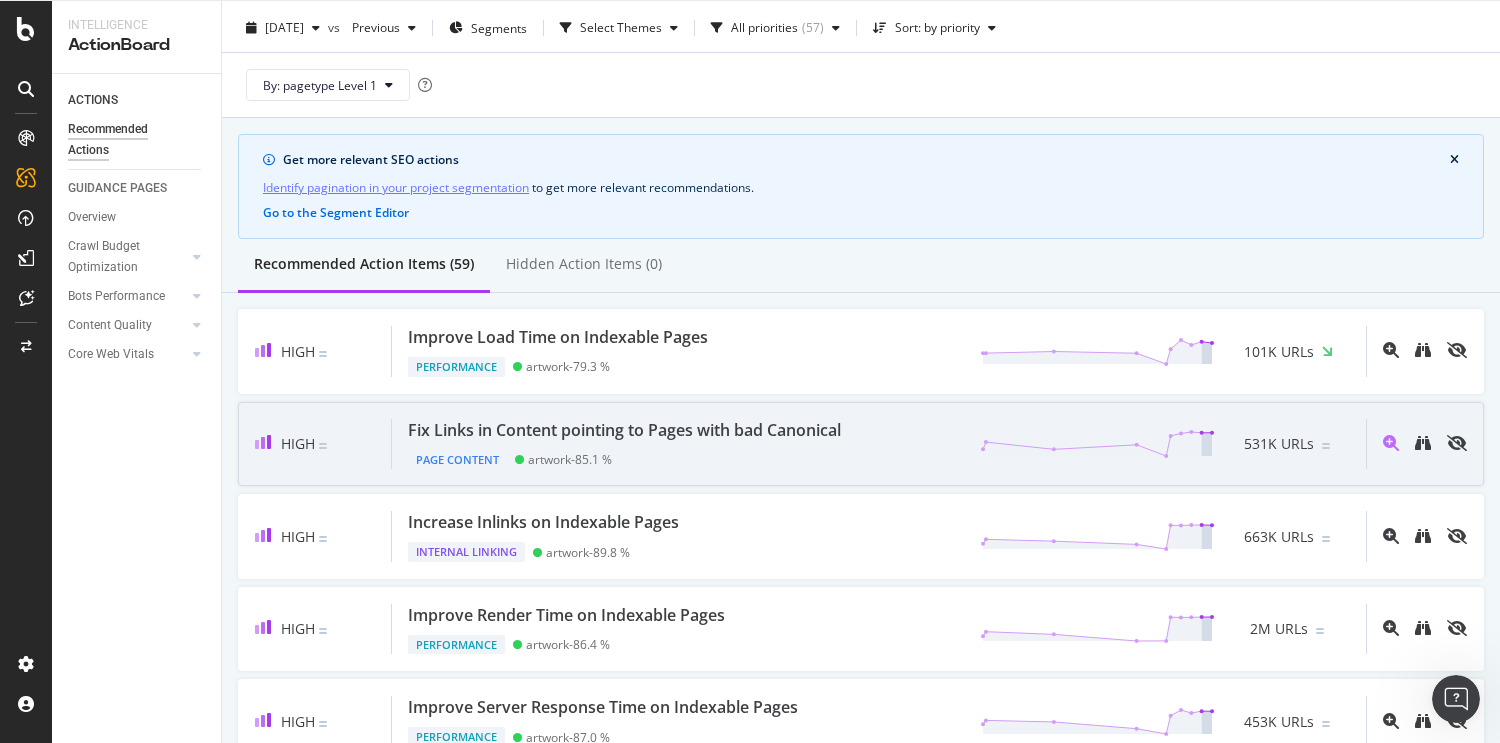 scroll, scrollTop: 49, scrollLeft: 0, axis: vertical 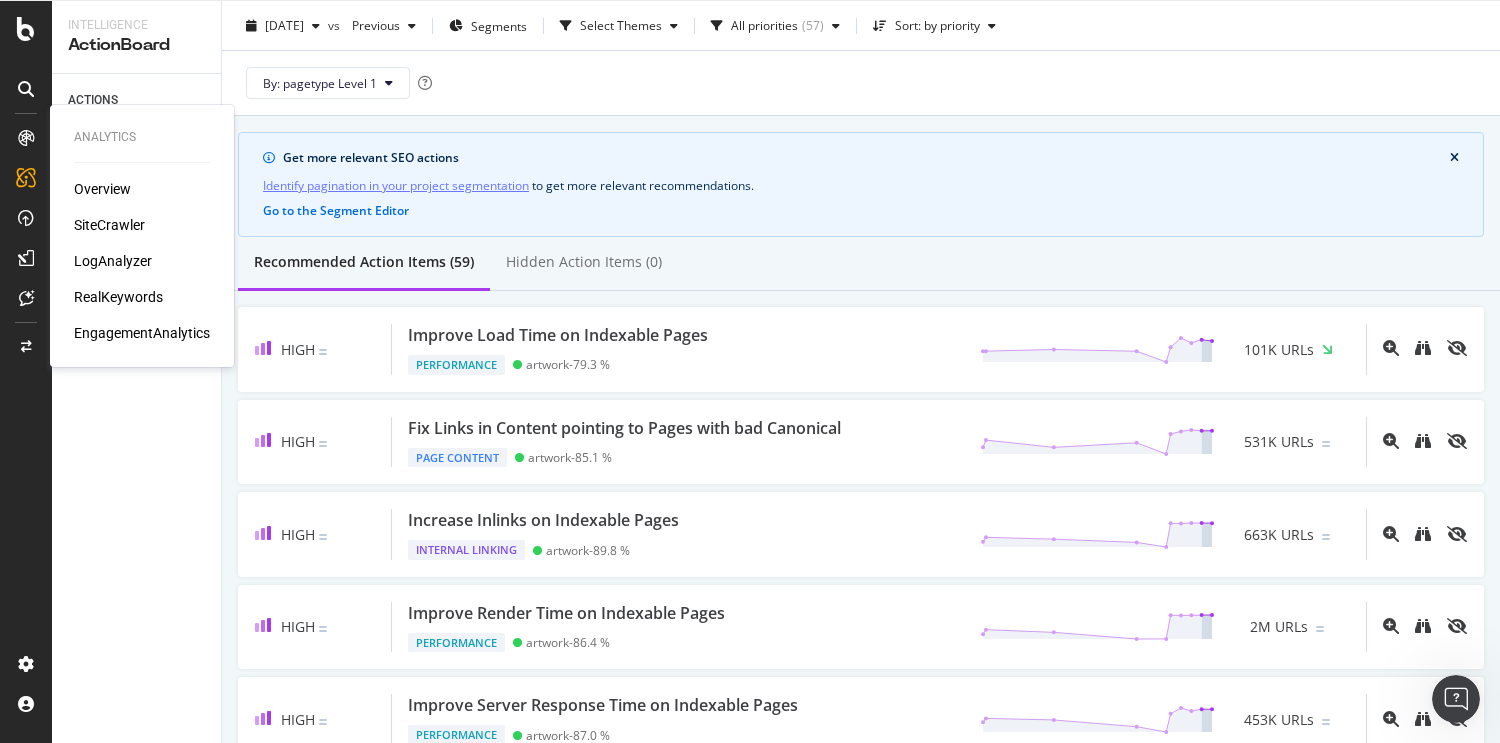 click at bounding box center [26, 138] 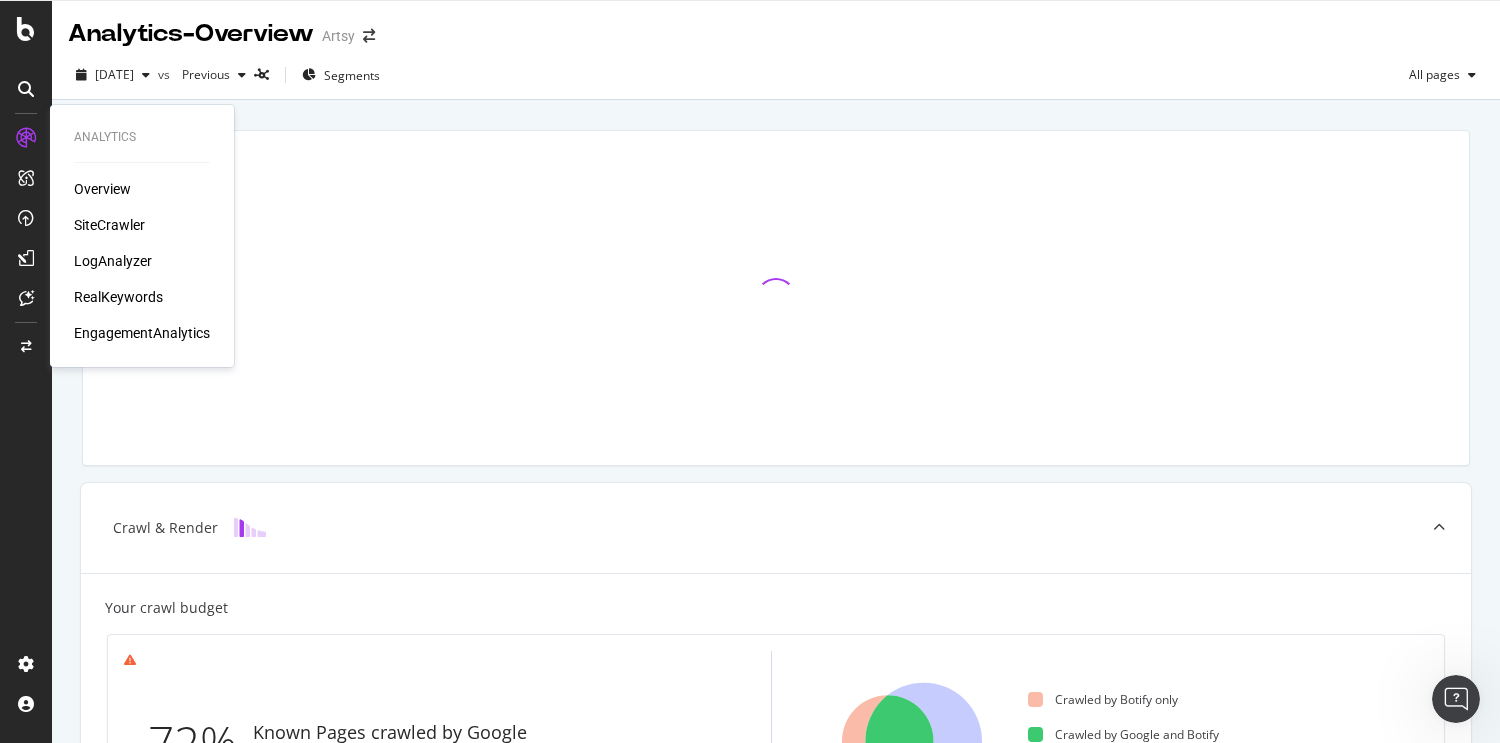 click on "LogAnalyzer" at bounding box center [113, 261] 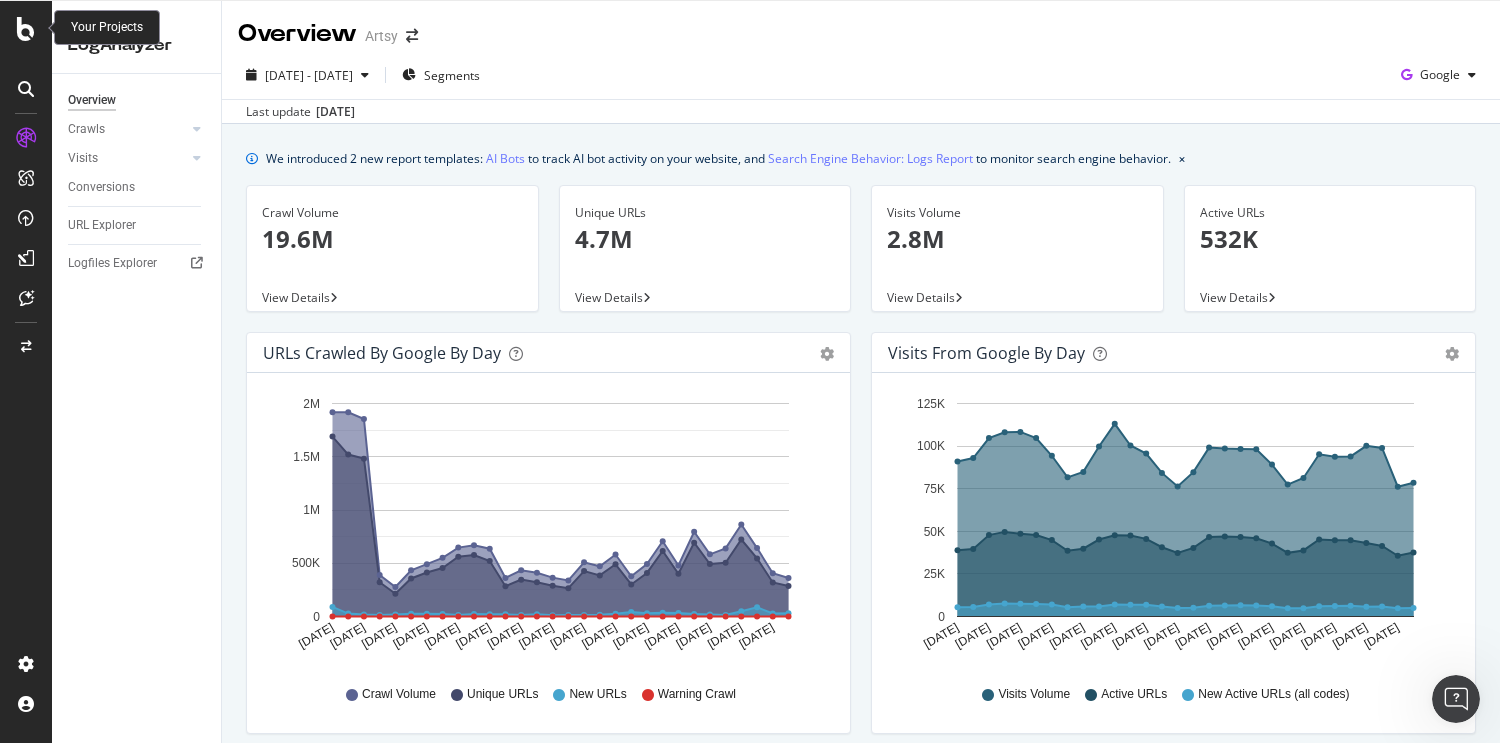click at bounding box center (26, 29) 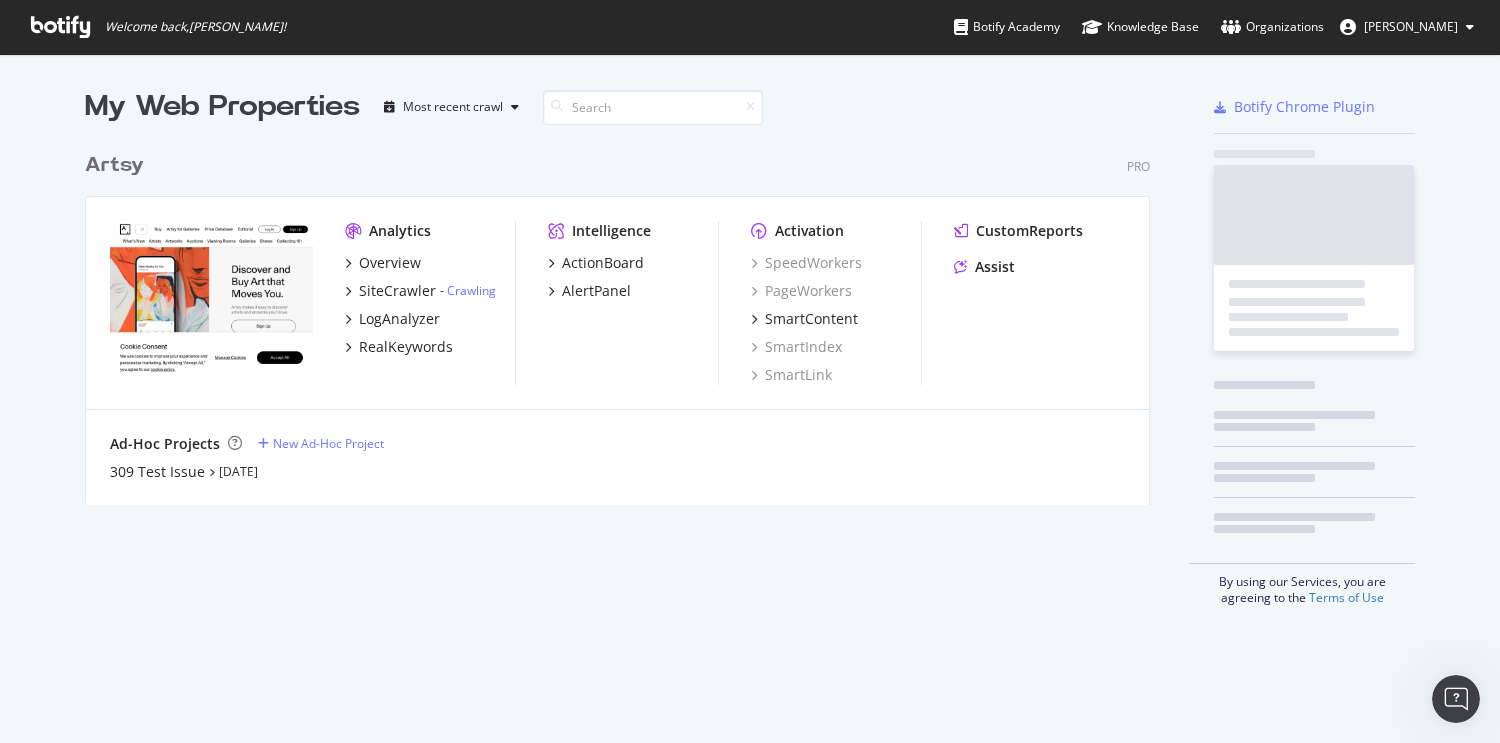 scroll, scrollTop: 1, scrollLeft: 1, axis: both 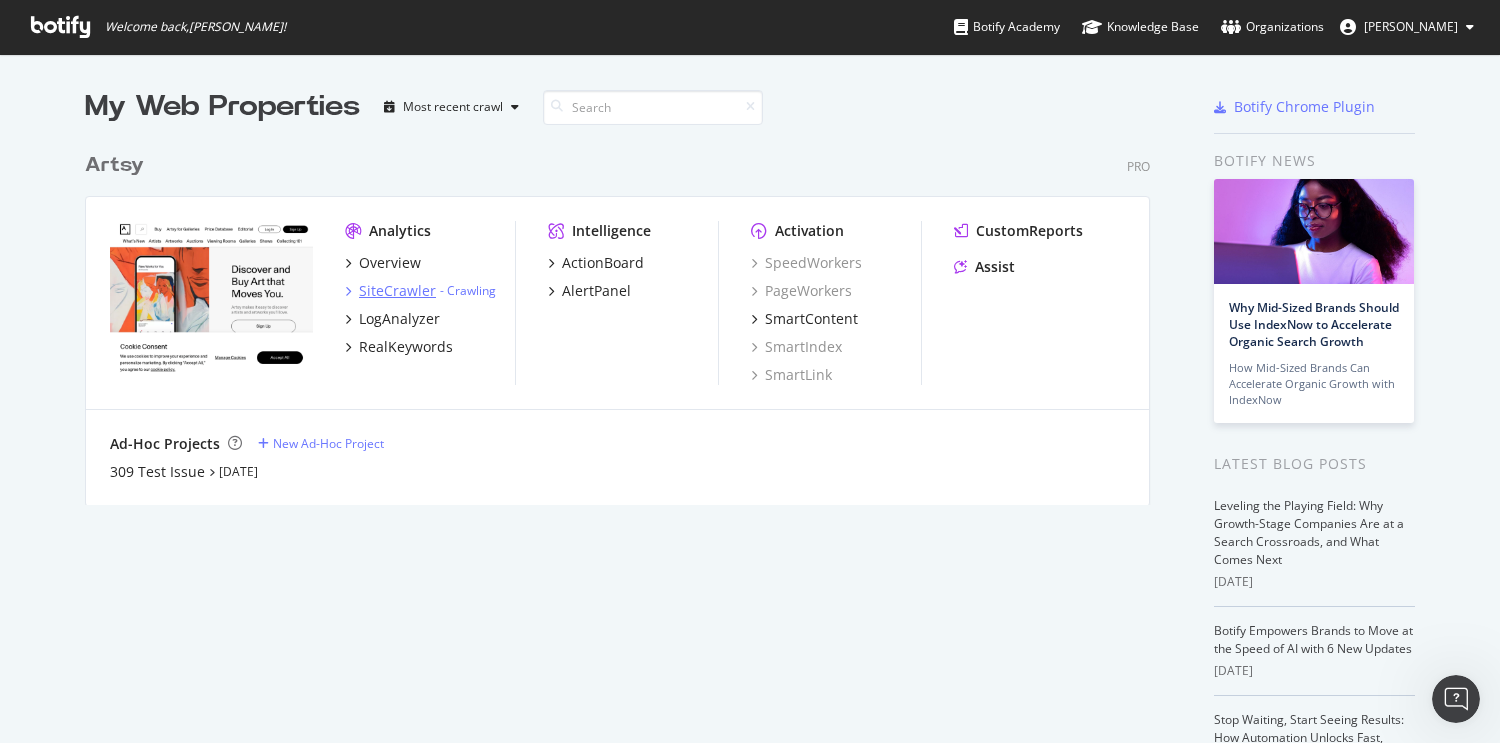 click on "SiteCrawler" at bounding box center (397, 291) 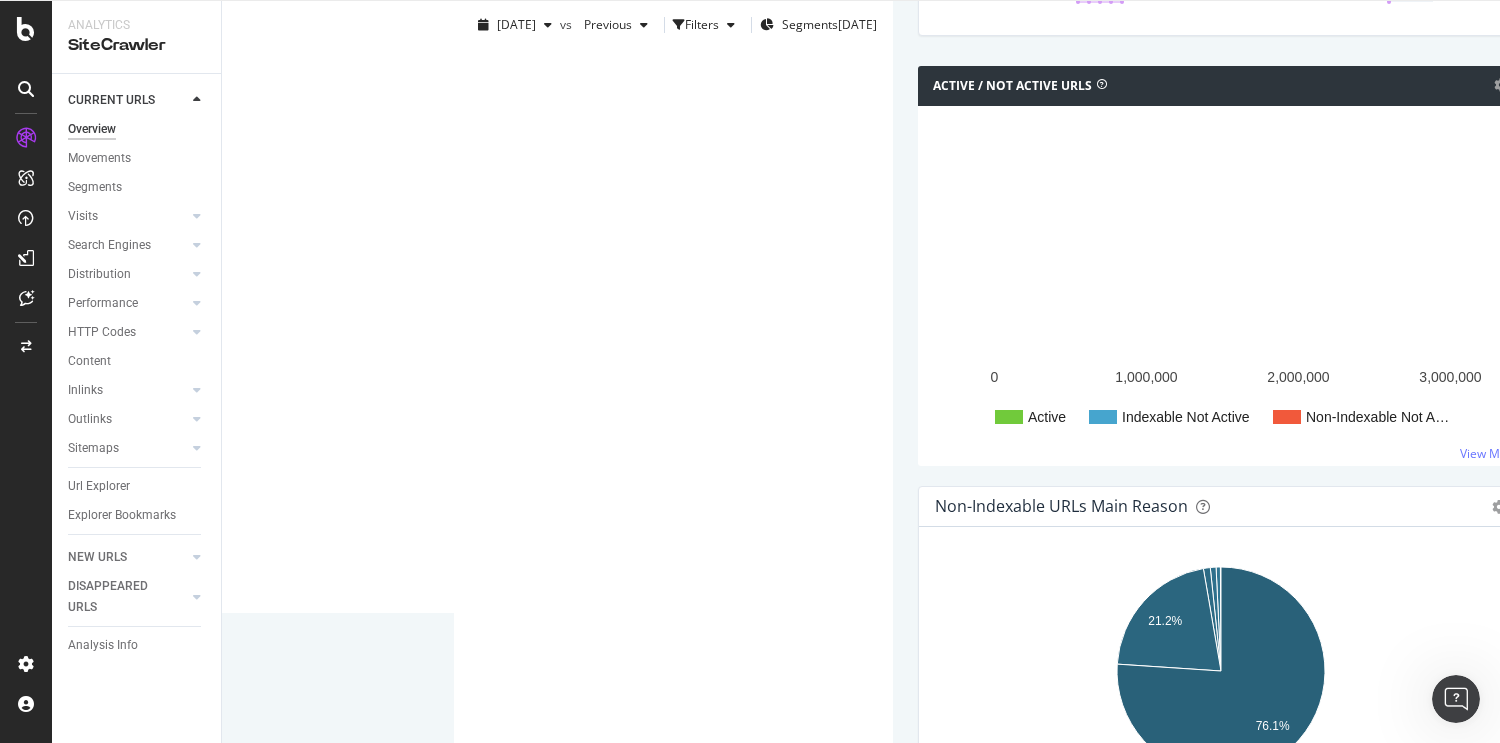 scroll, scrollTop: 177, scrollLeft: 0, axis: vertical 